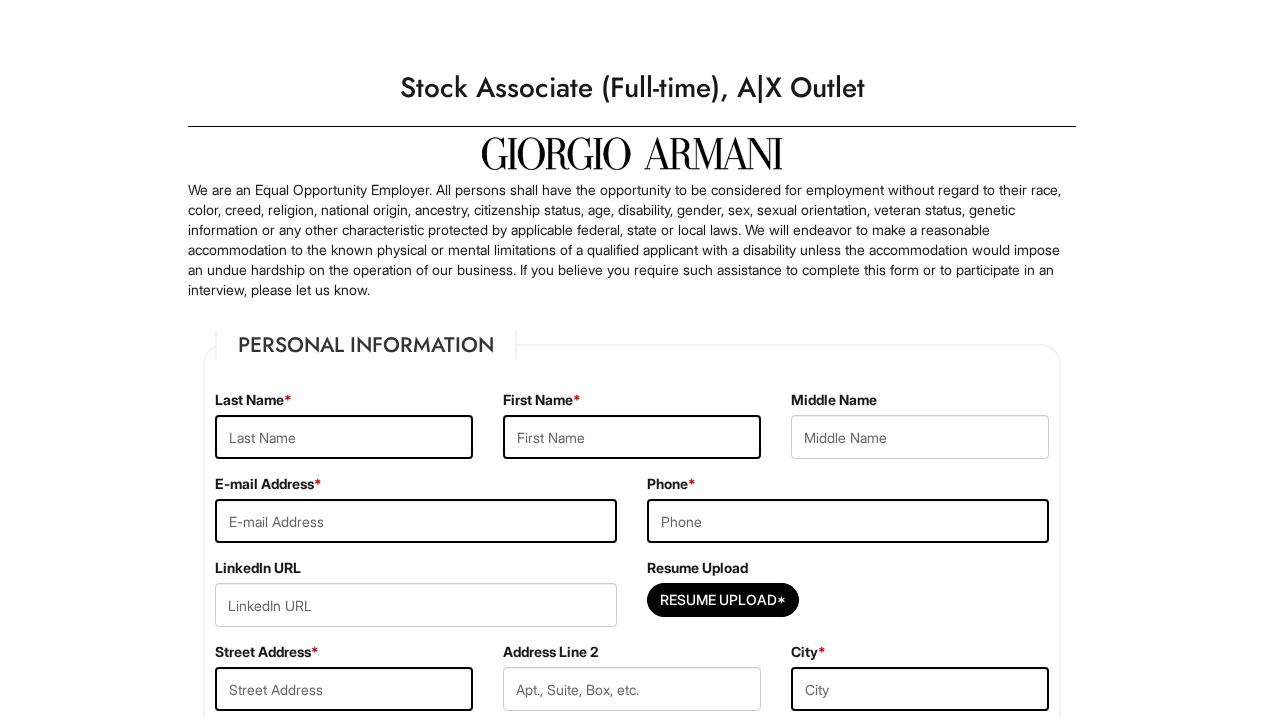 scroll, scrollTop: 0, scrollLeft: 0, axis: both 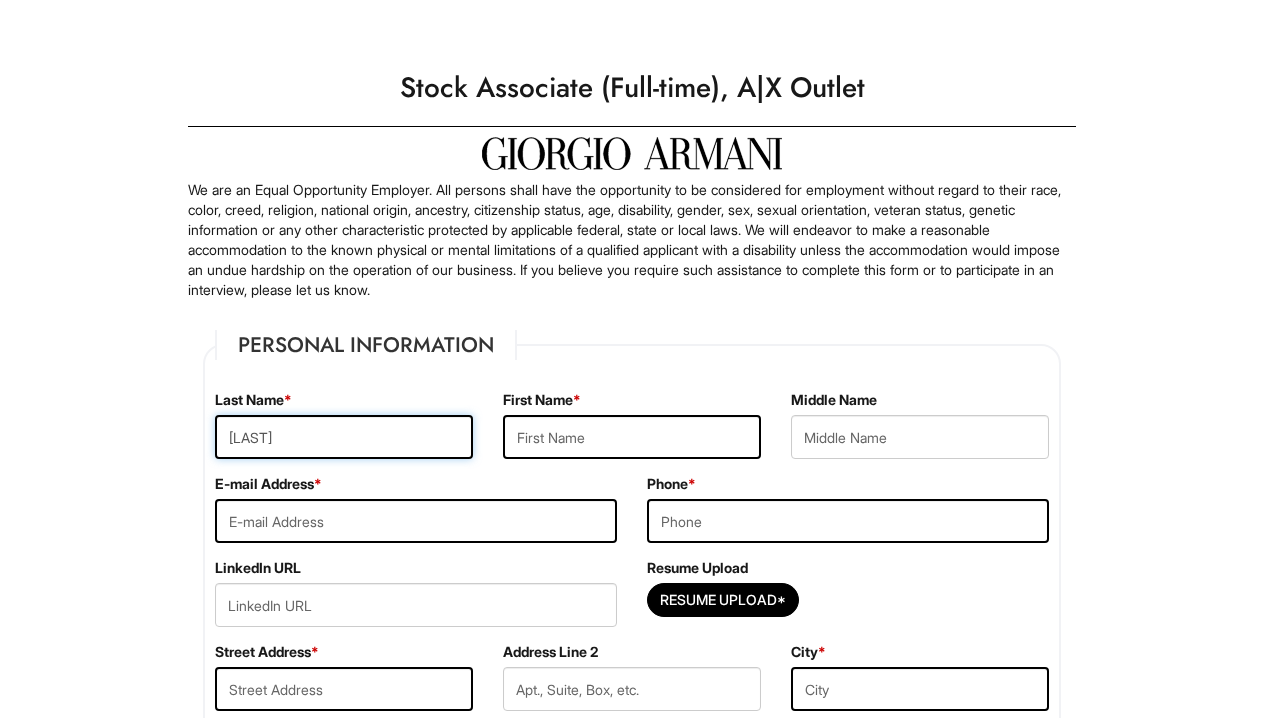 type on "[LAST]" 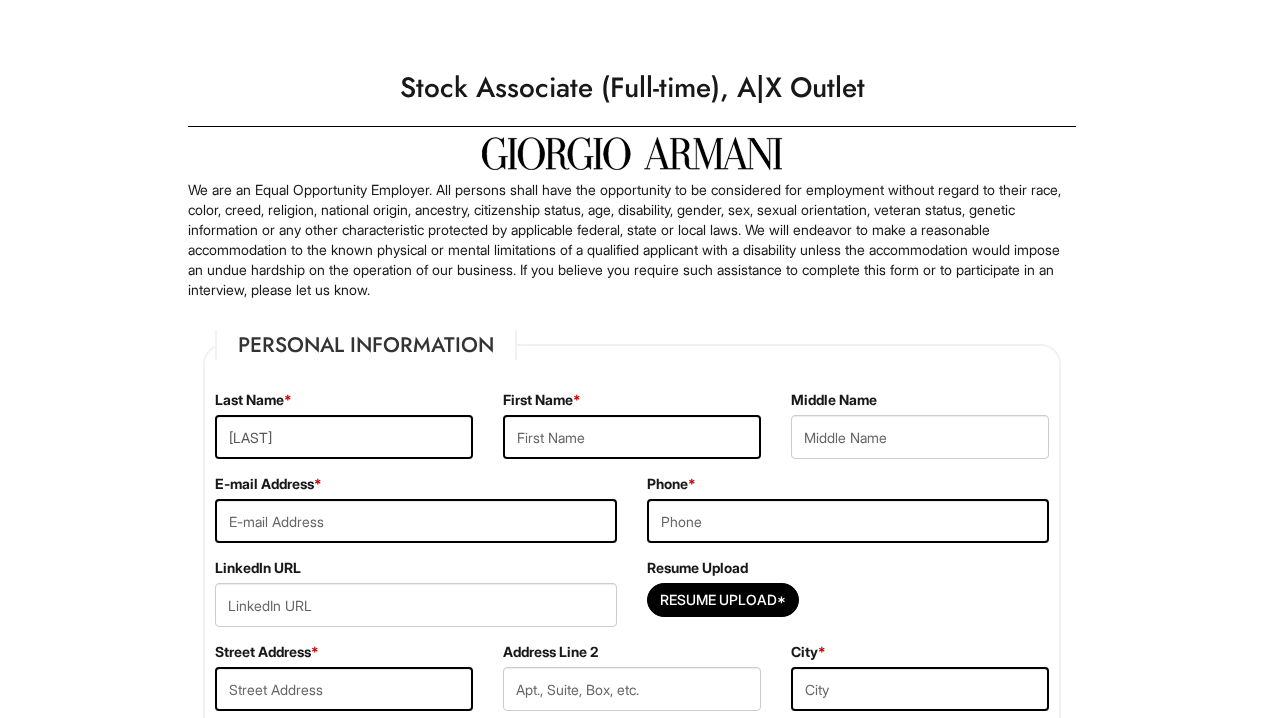 click on "[FIRST] Name  *" at bounding box center (632, 432) 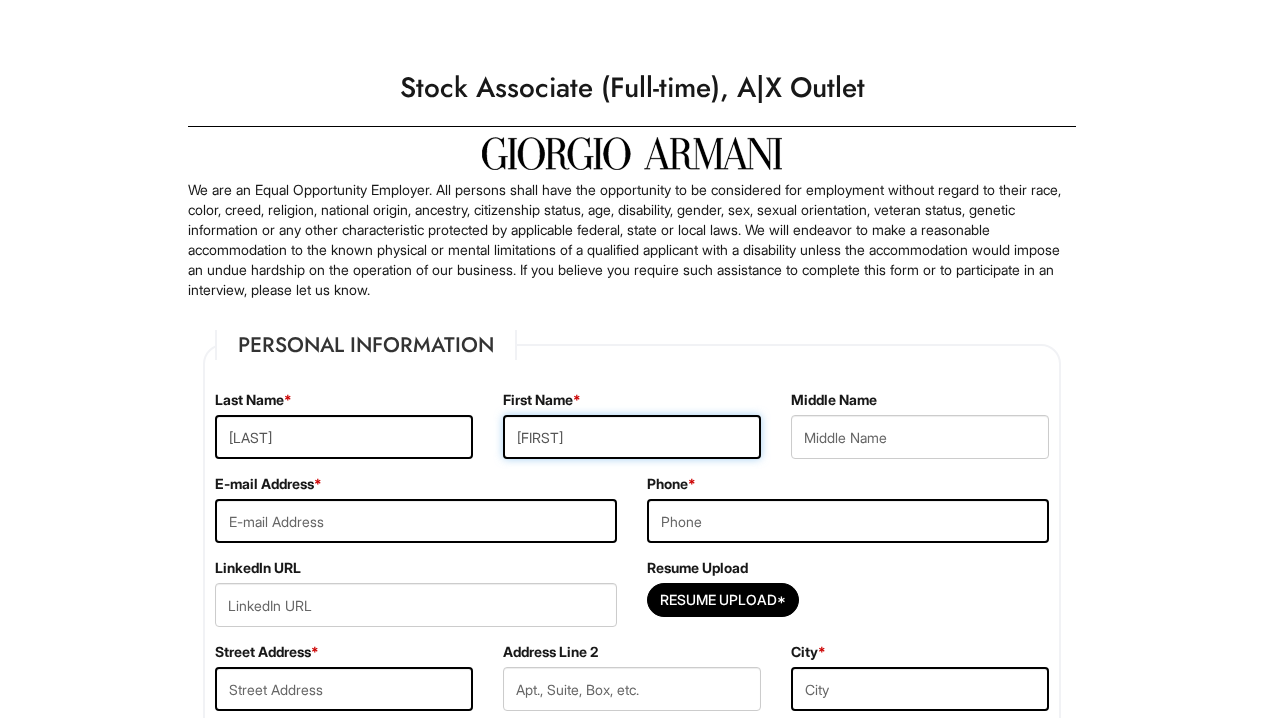 type on "[FIRST]" 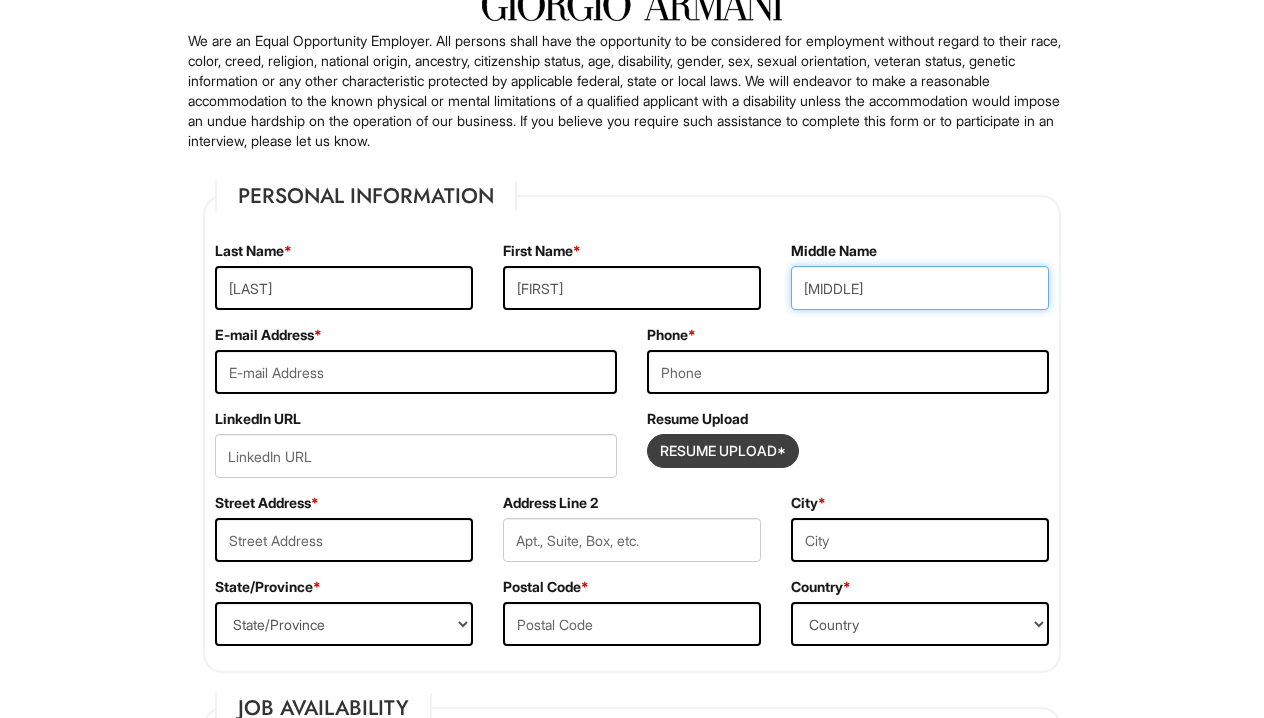 scroll, scrollTop: 154, scrollLeft: 0, axis: vertical 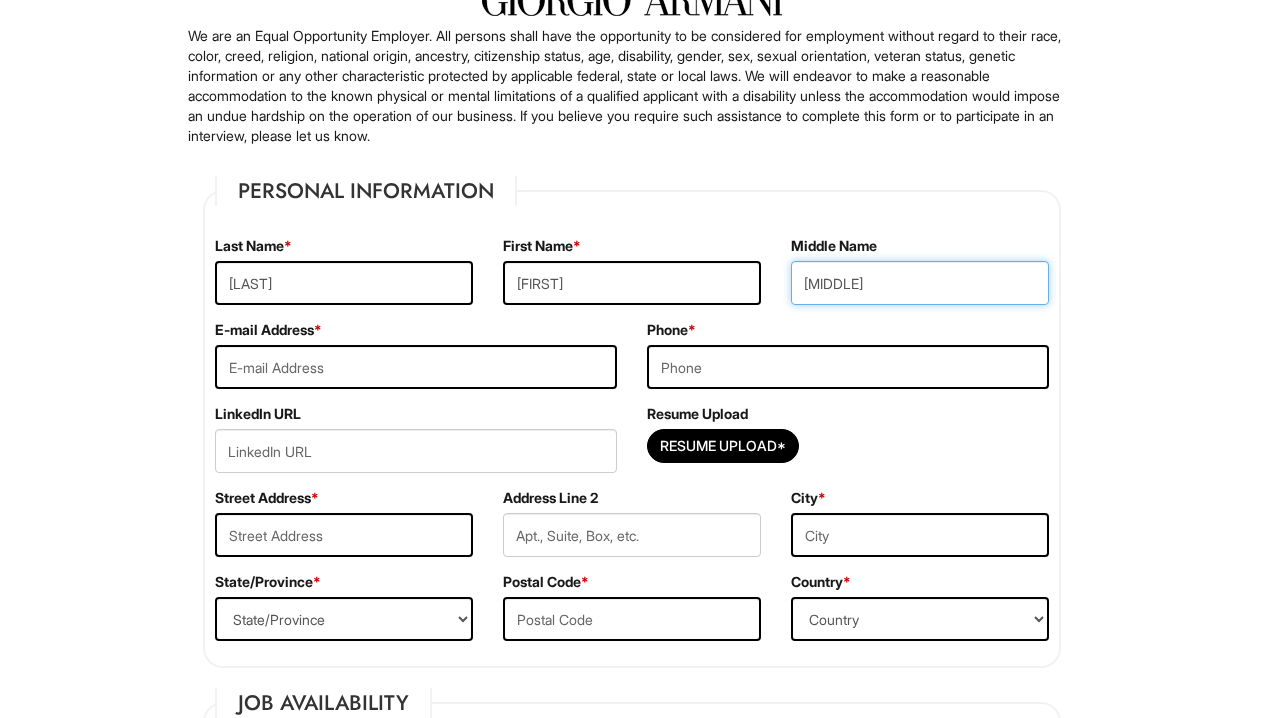type on "[MIDDLE]" 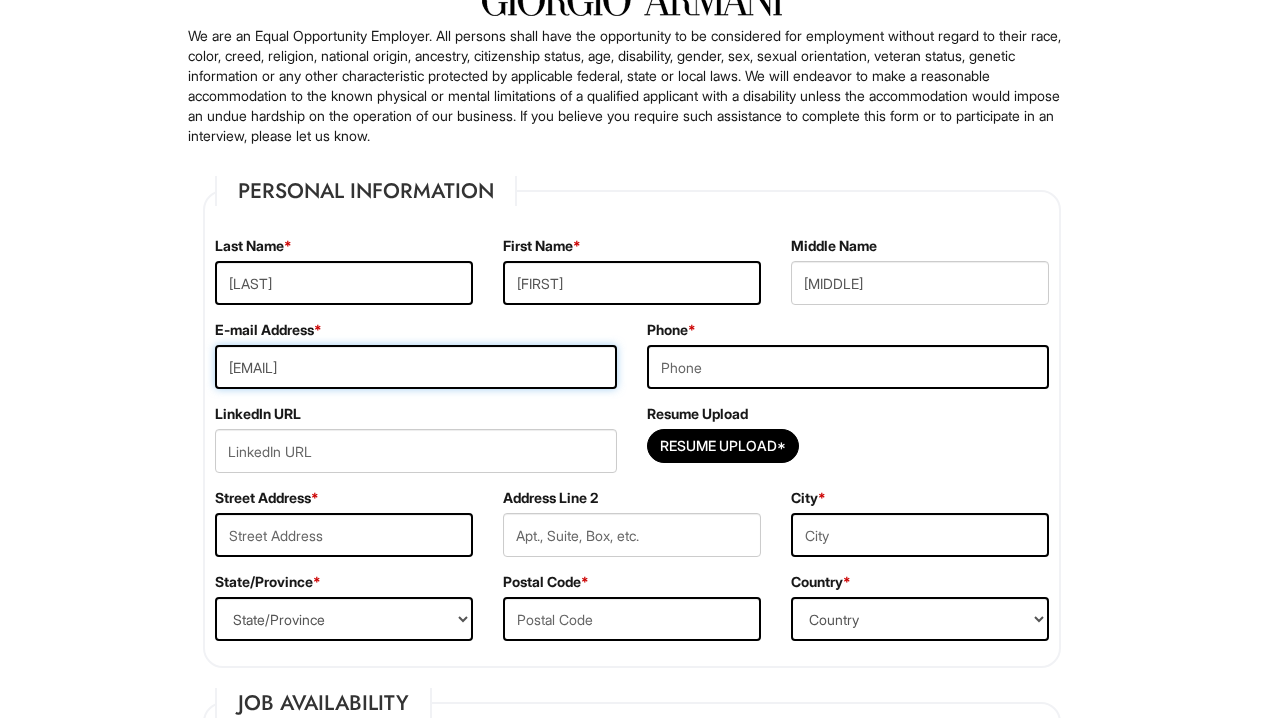 type on "[EMAIL]" 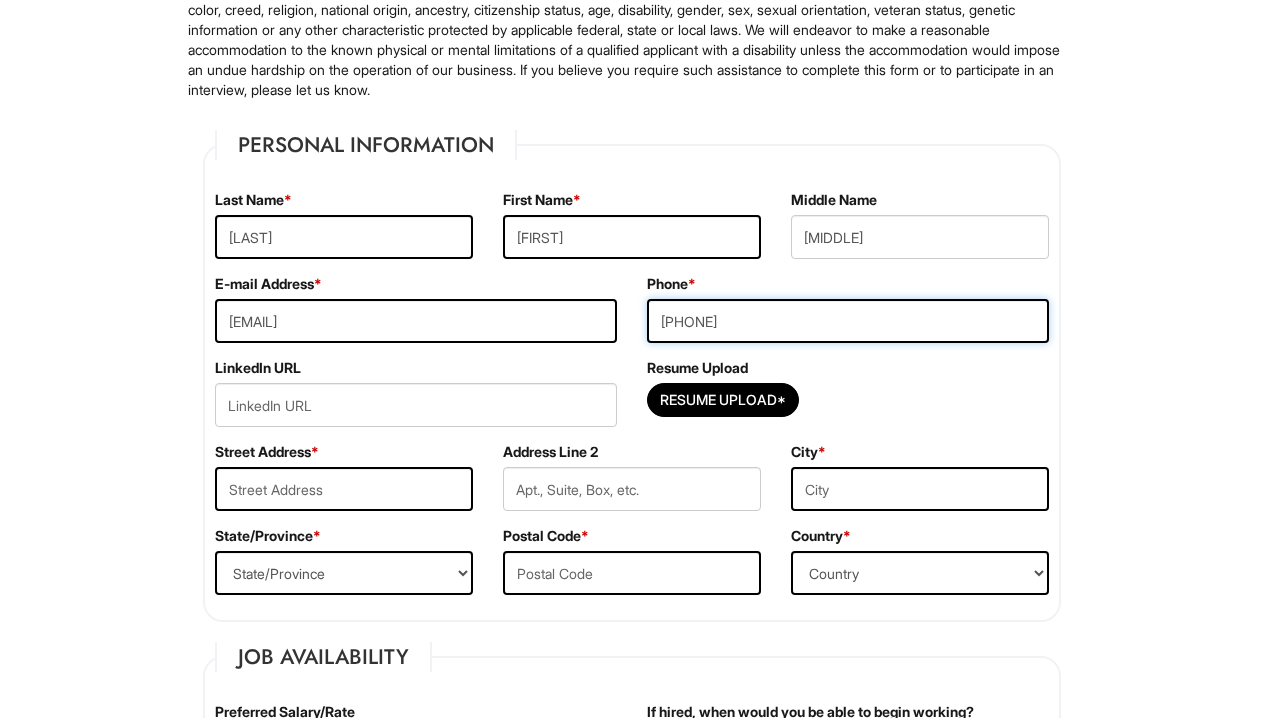 scroll, scrollTop: 209, scrollLeft: 0, axis: vertical 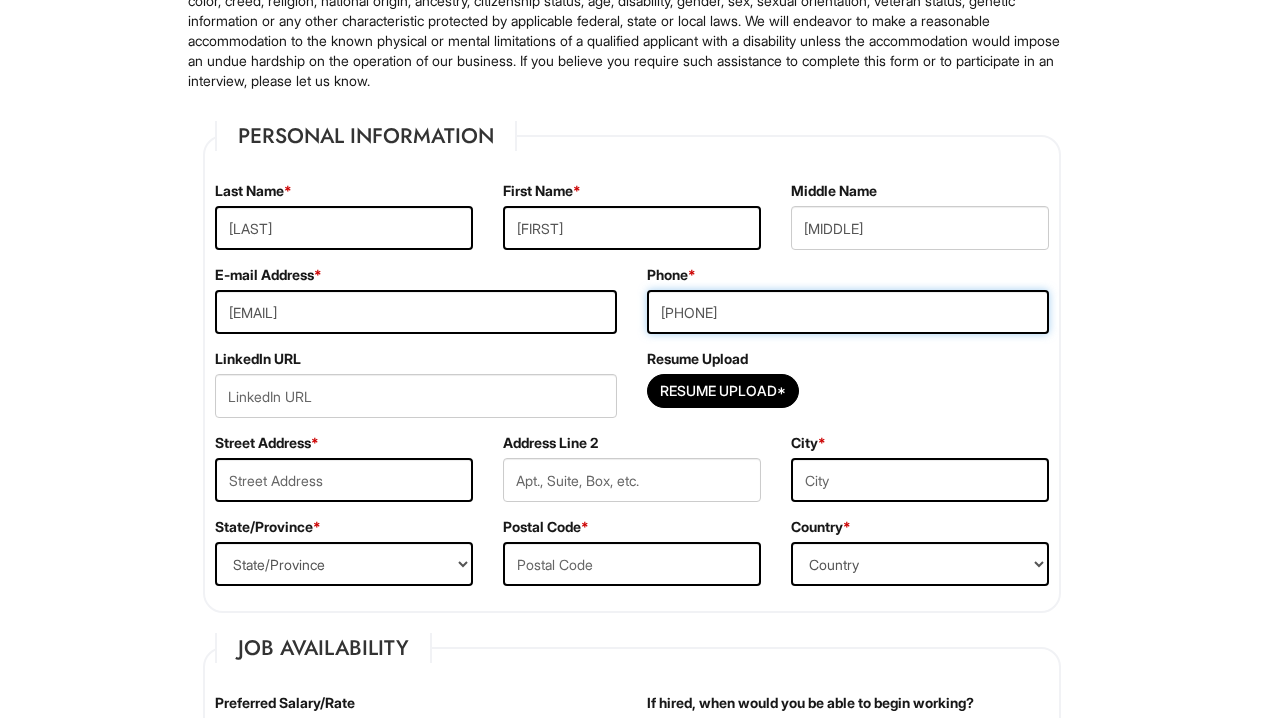 type on "[PHONE]" 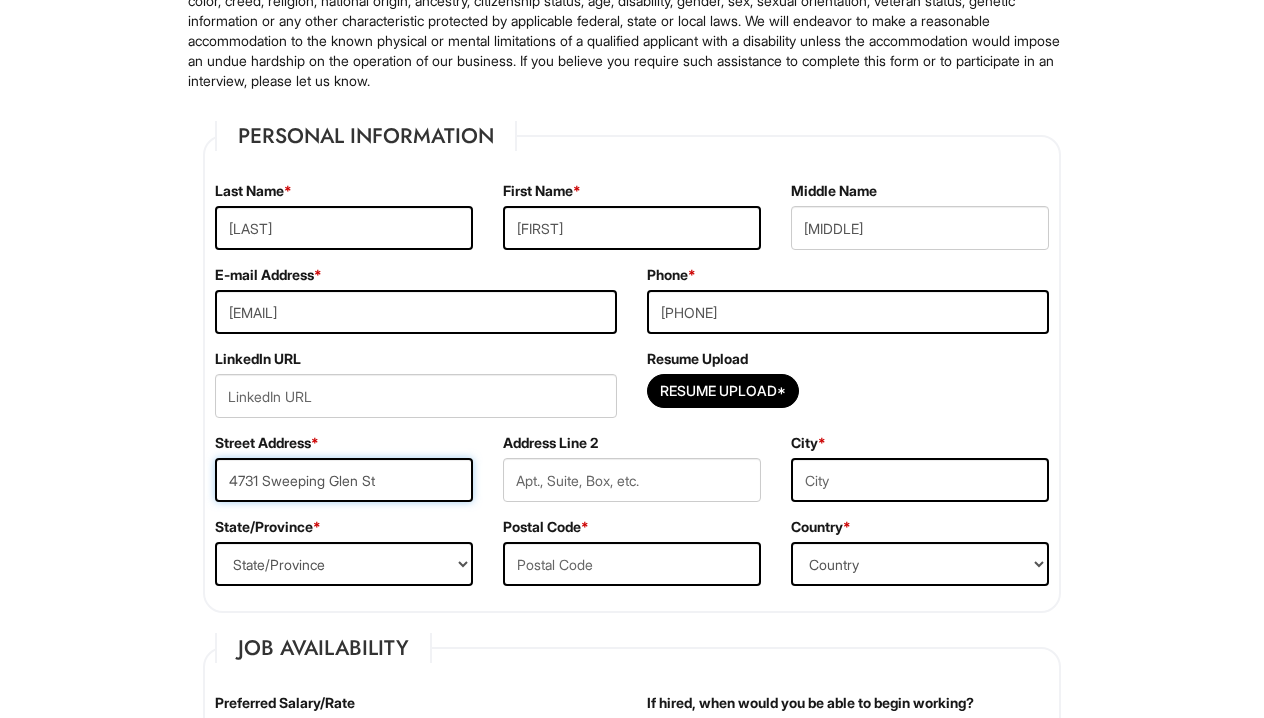 type on "4731 Sweeping Glen St" 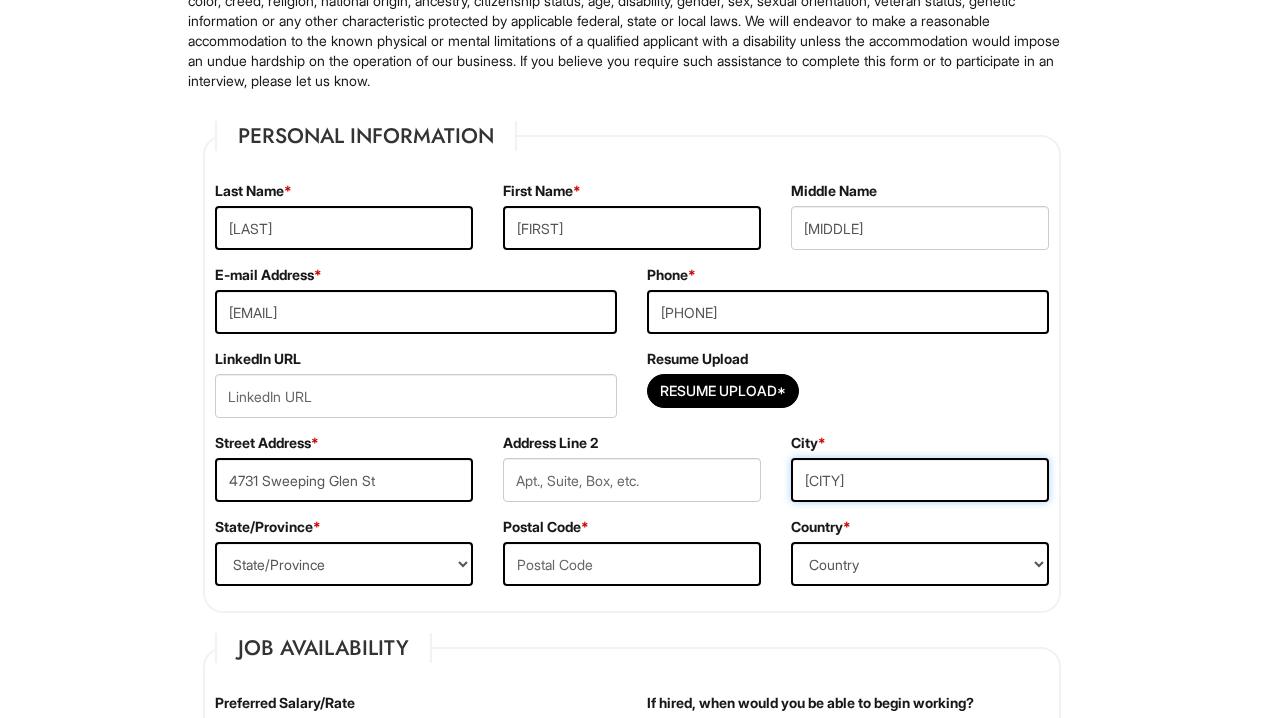 type on "[CITY]" 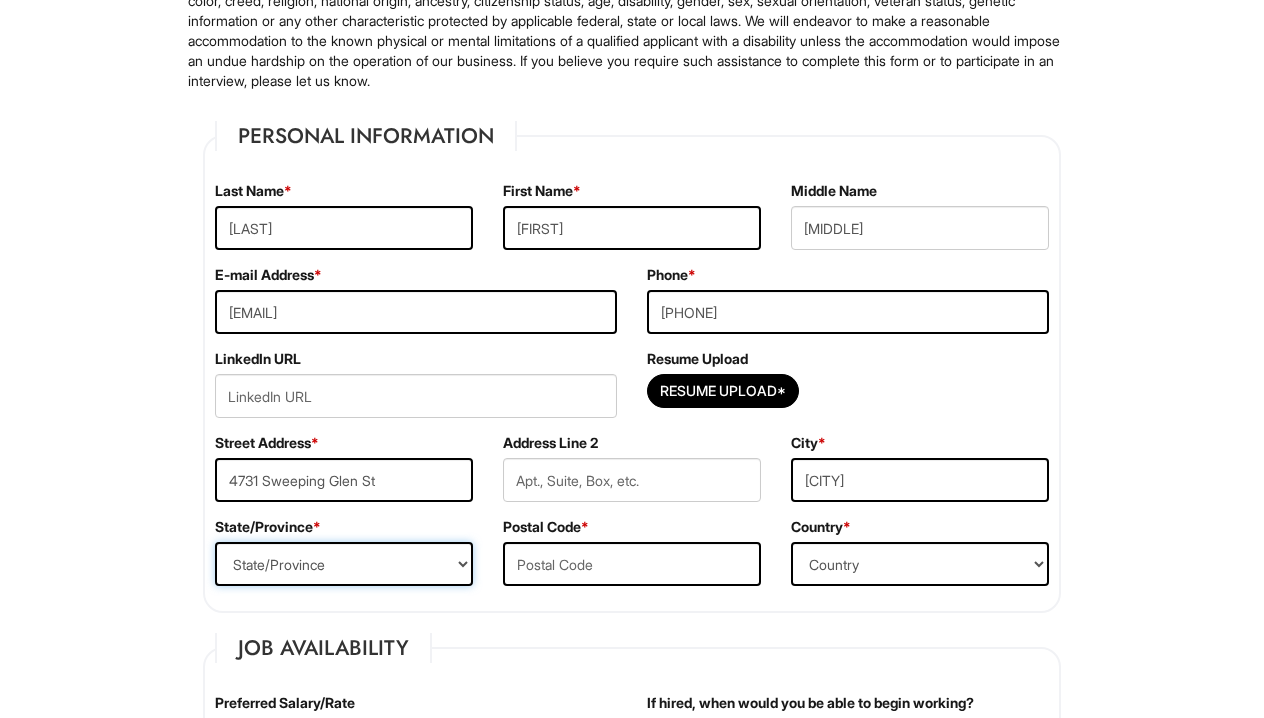 select on "NV" 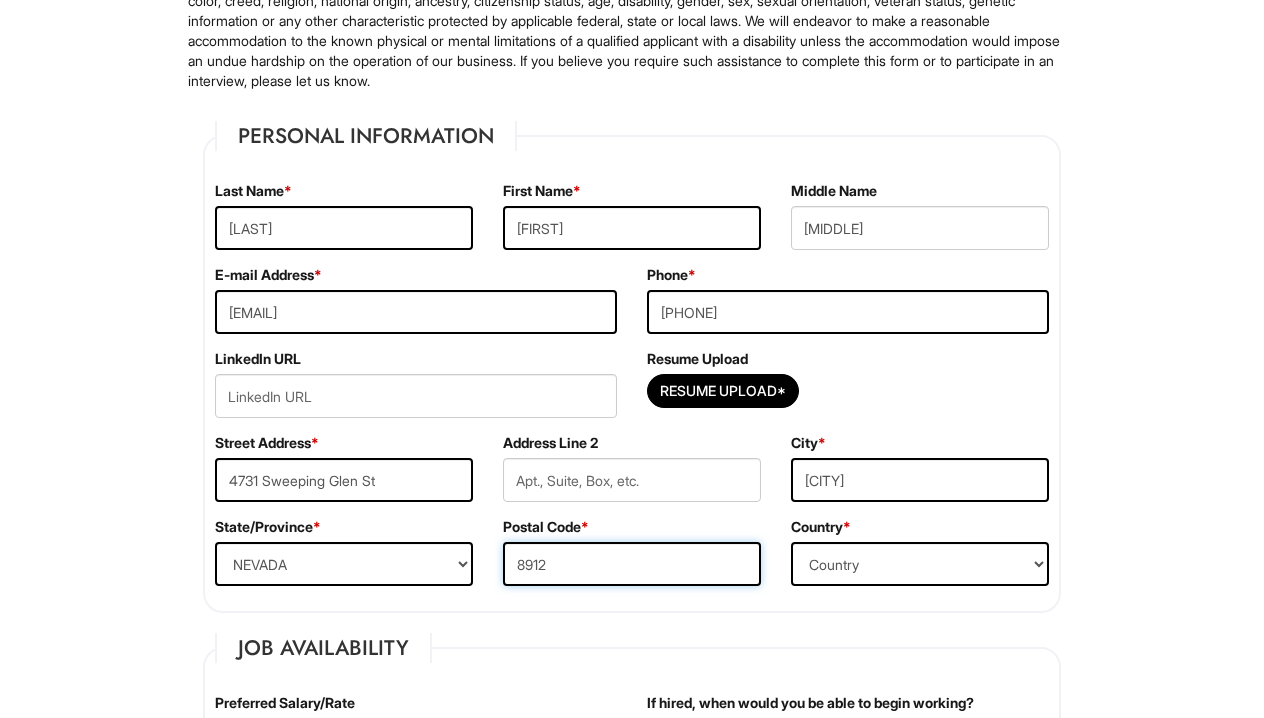 type on "8912" 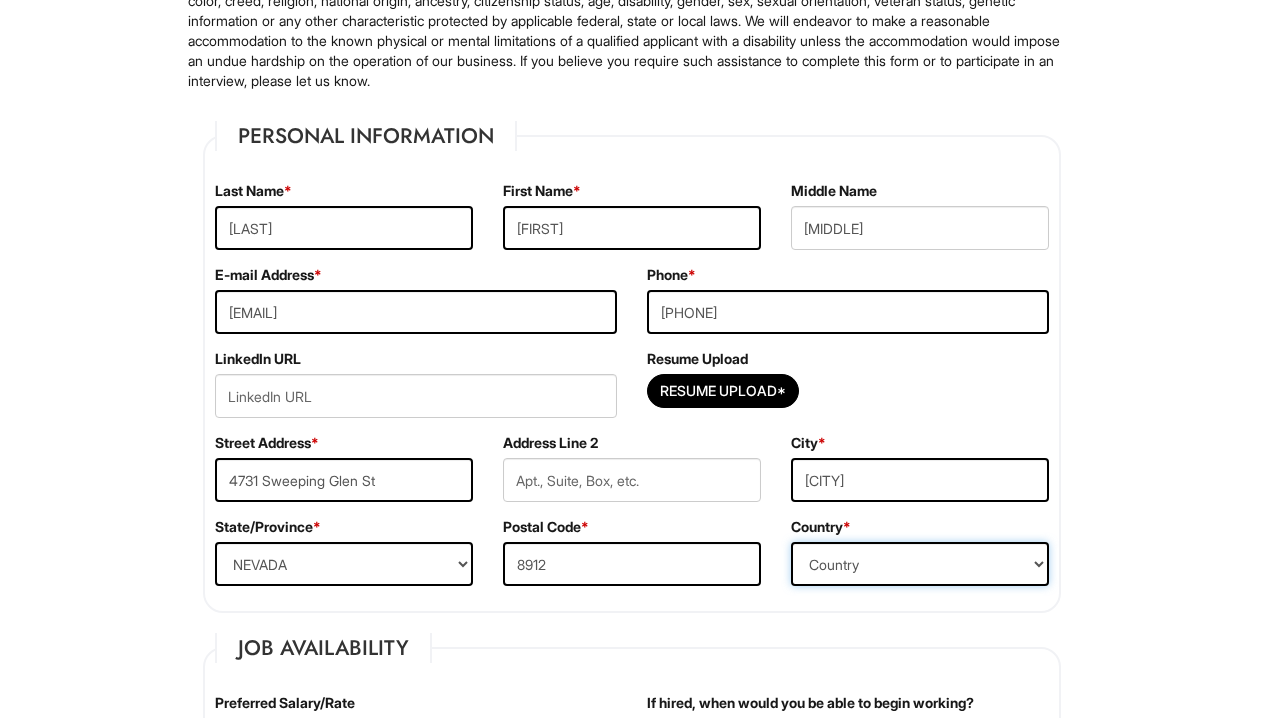 select on "United States of America" 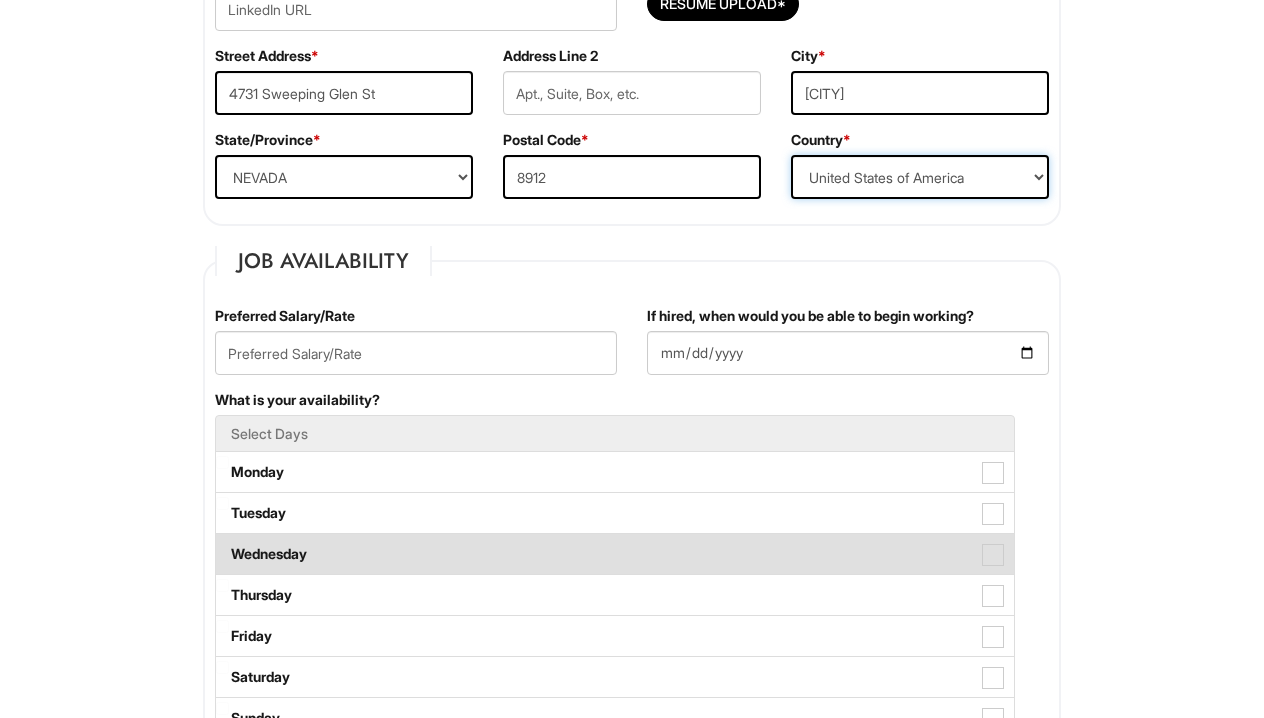 scroll, scrollTop: 599, scrollLeft: 0, axis: vertical 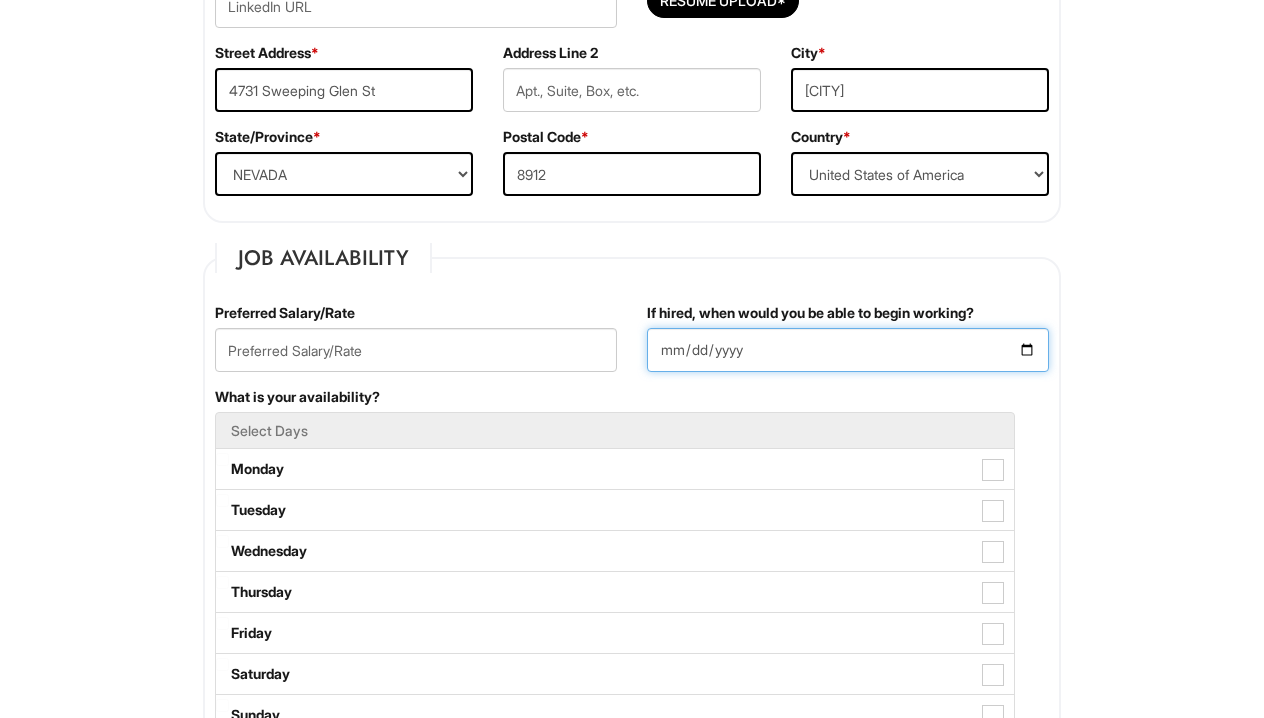 click on "If hired, when would you be able to begin working?" at bounding box center [848, 350] 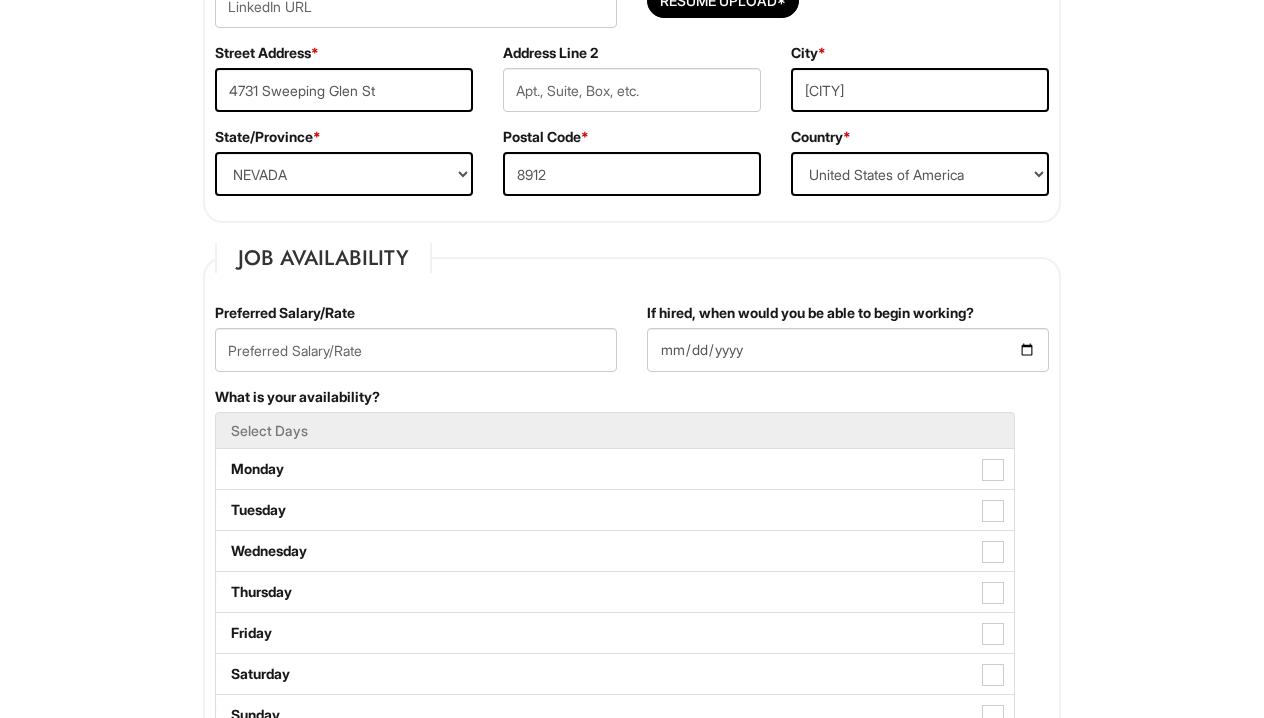 click on "Select Days" at bounding box center [615, 430] 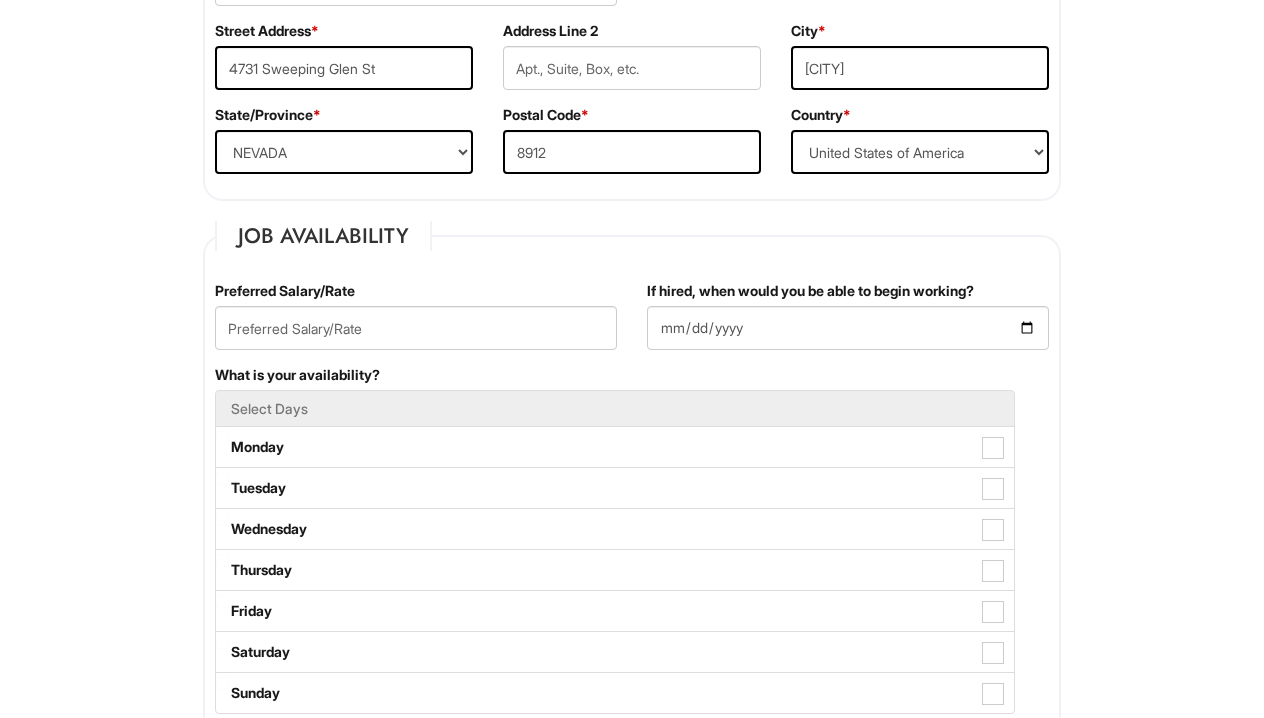 scroll, scrollTop: 624, scrollLeft: 0, axis: vertical 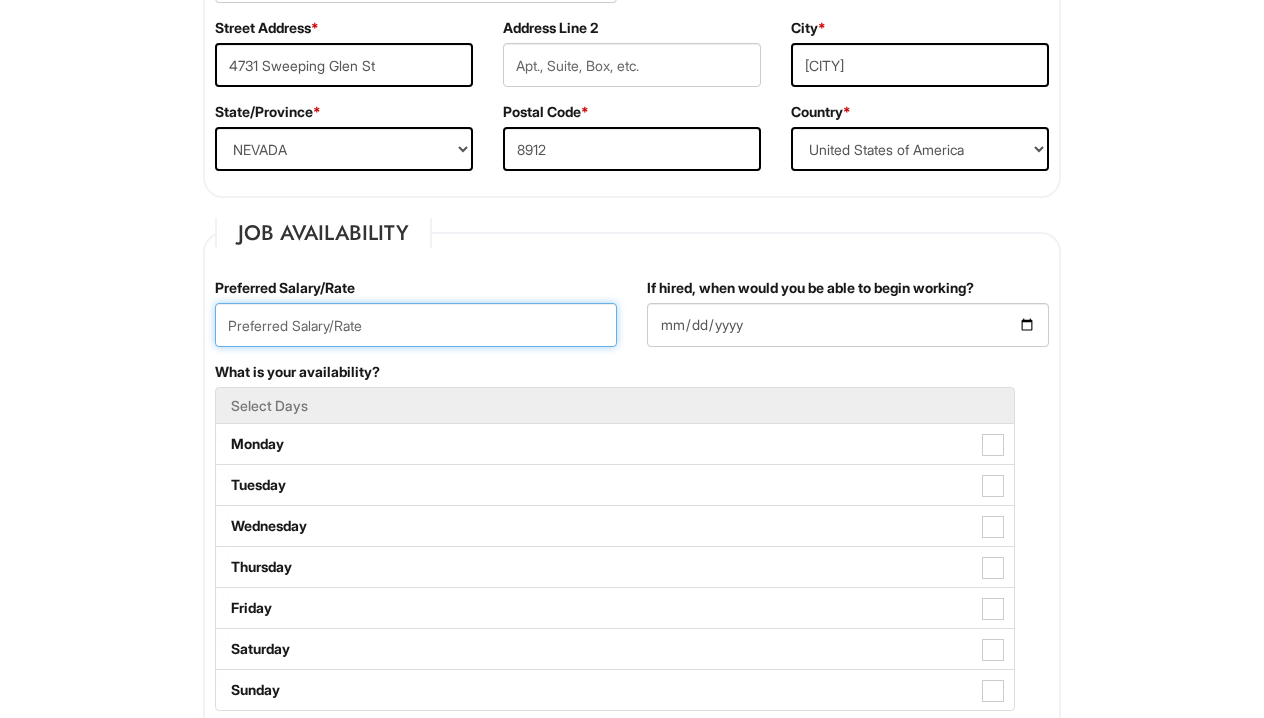 click at bounding box center [416, 325] 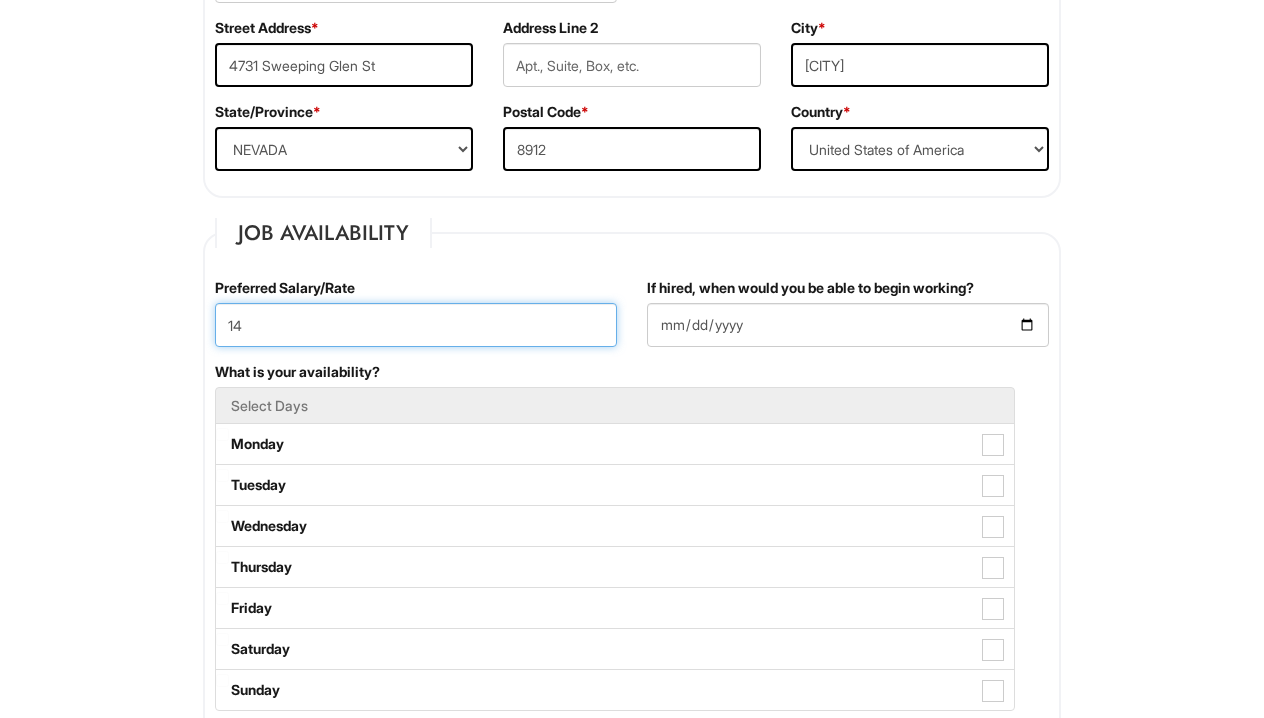 type on "1" 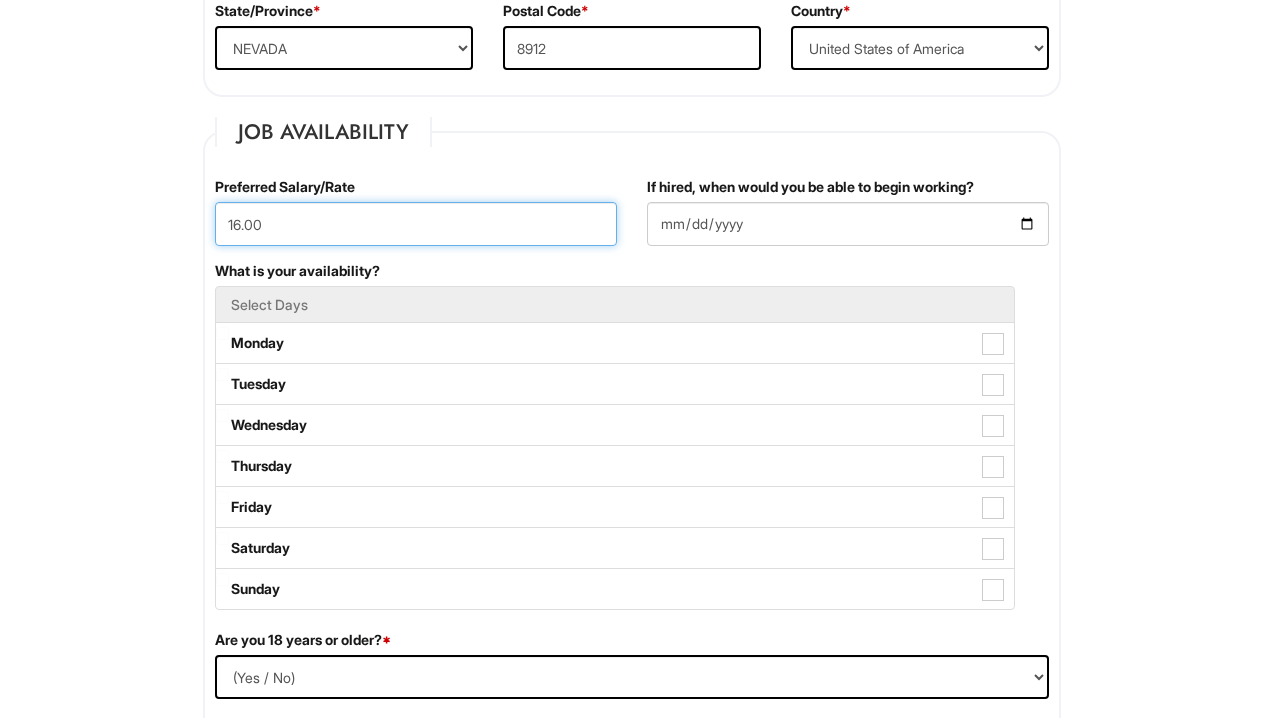scroll, scrollTop: 735, scrollLeft: 0, axis: vertical 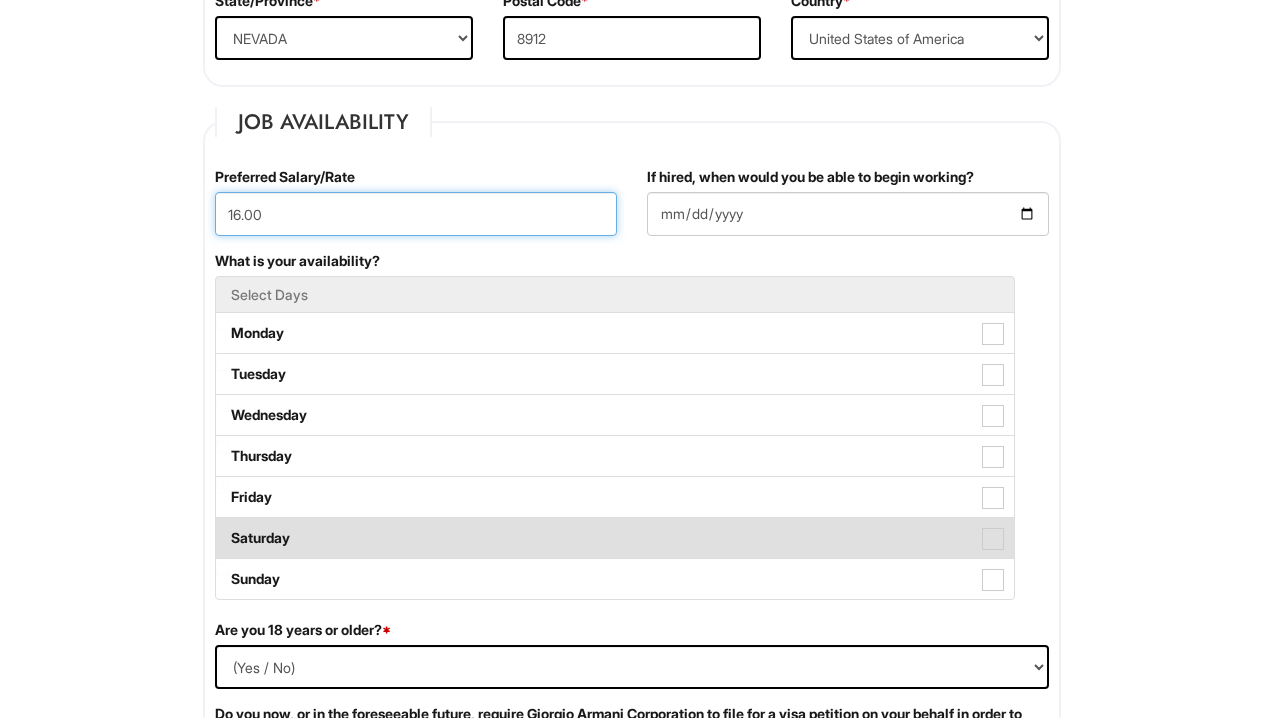 type on "16.00" 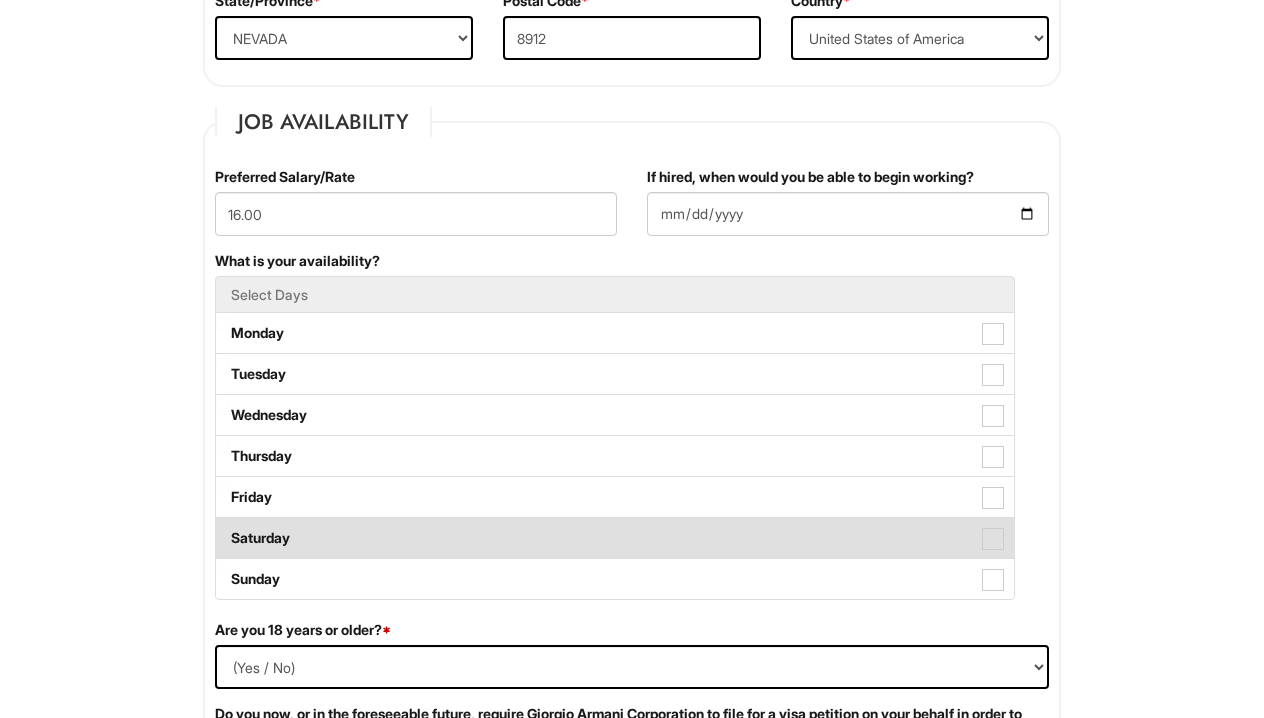 click on "Saturday" at bounding box center (615, 538) 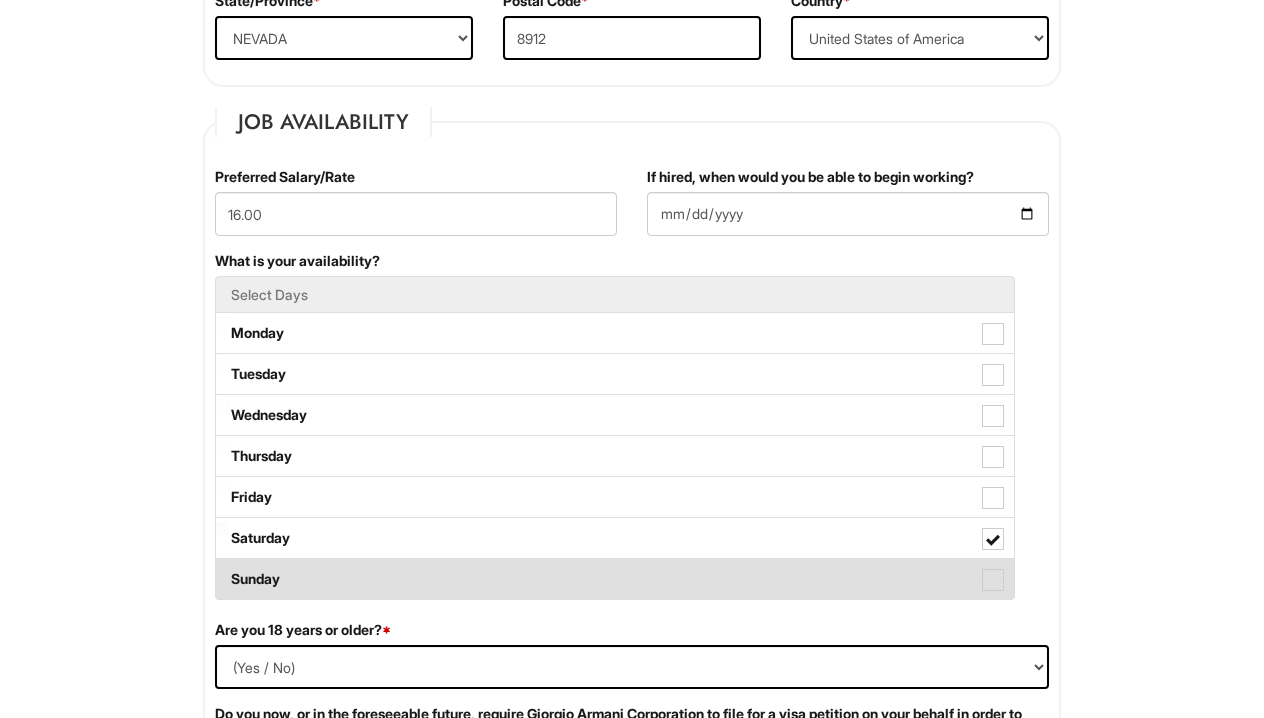 click on "Sunday" at bounding box center [615, 579] 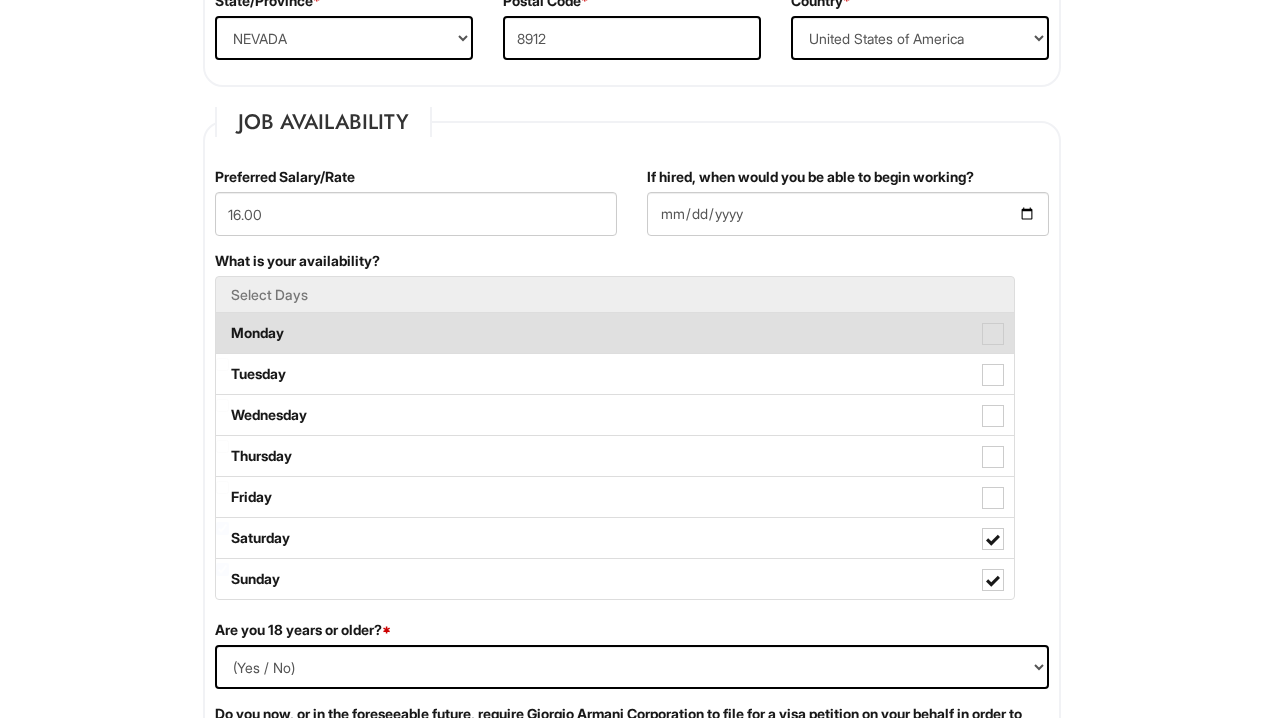 click on "Monday" at bounding box center (615, 333) 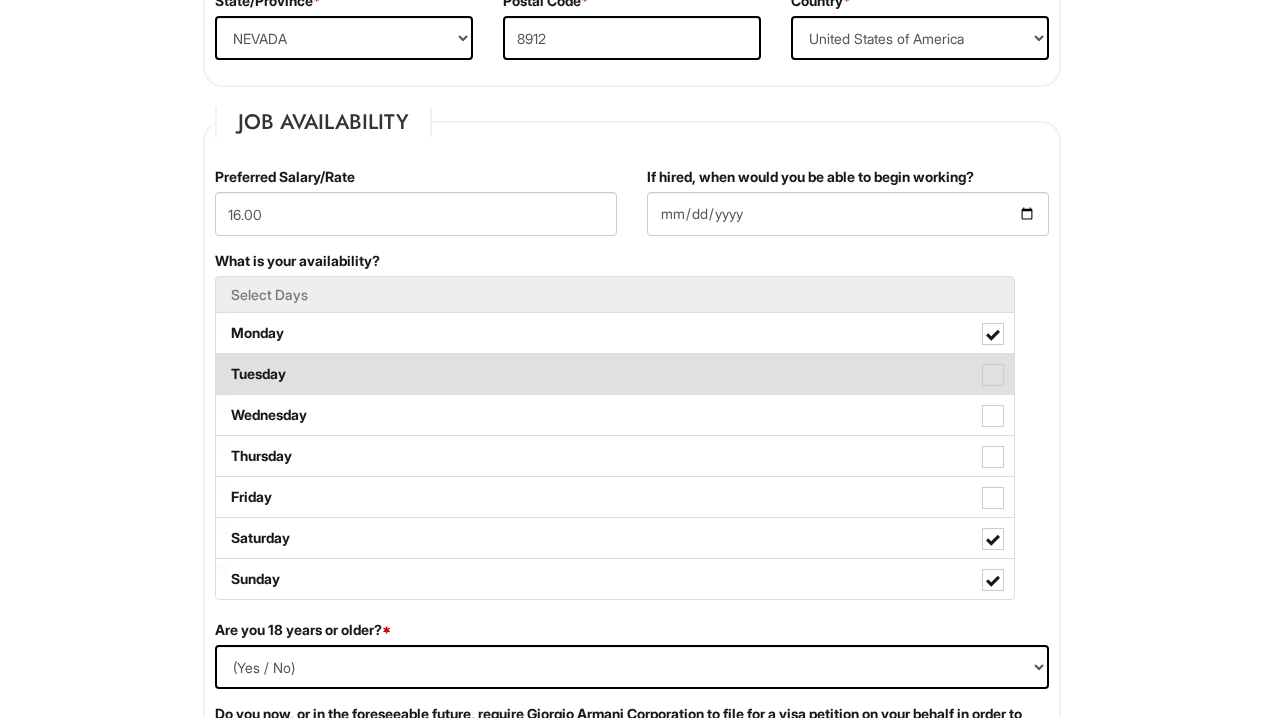 click on "Tuesday" at bounding box center [615, 374] 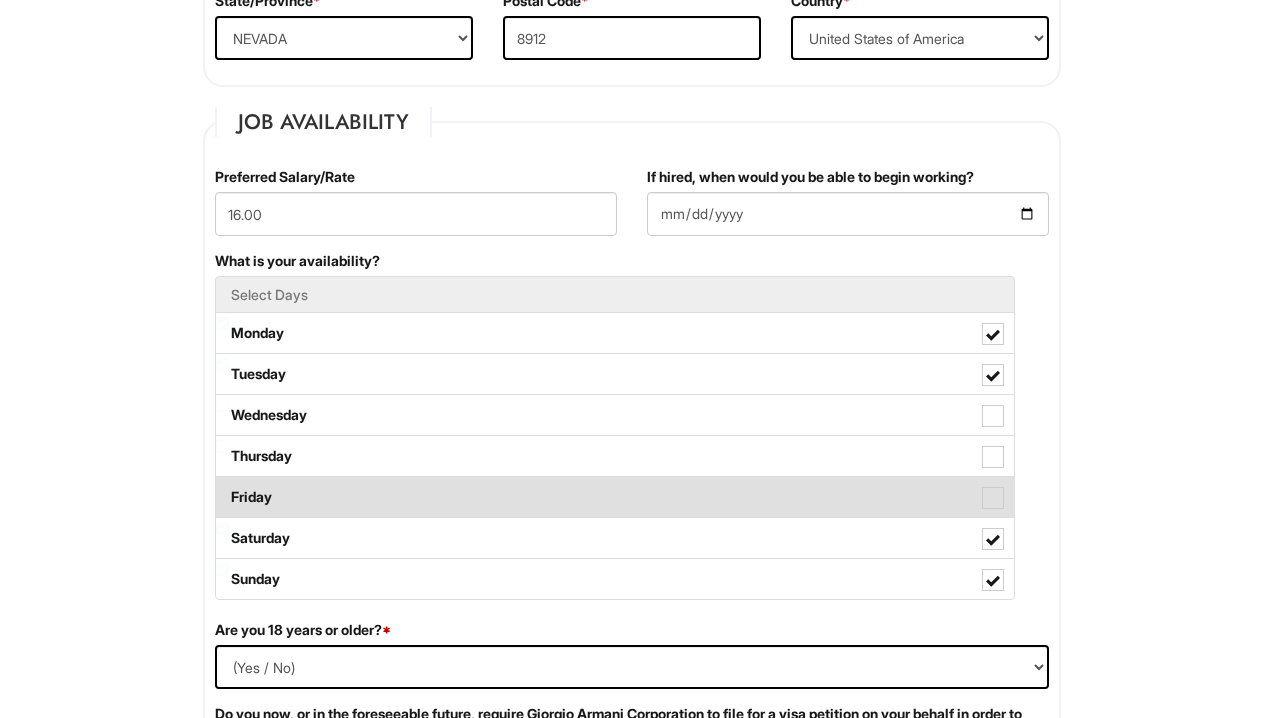 click on "Friday" at bounding box center (615, 497) 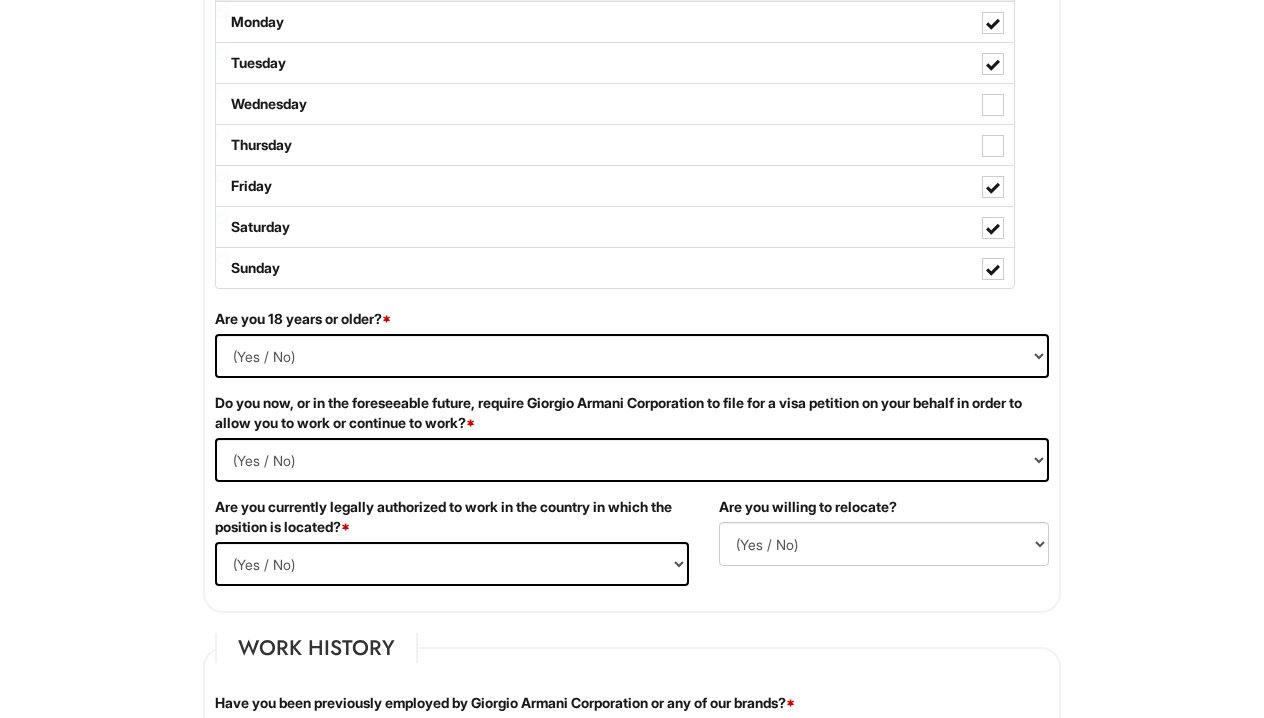 scroll, scrollTop: 1049, scrollLeft: 0, axis: vertical 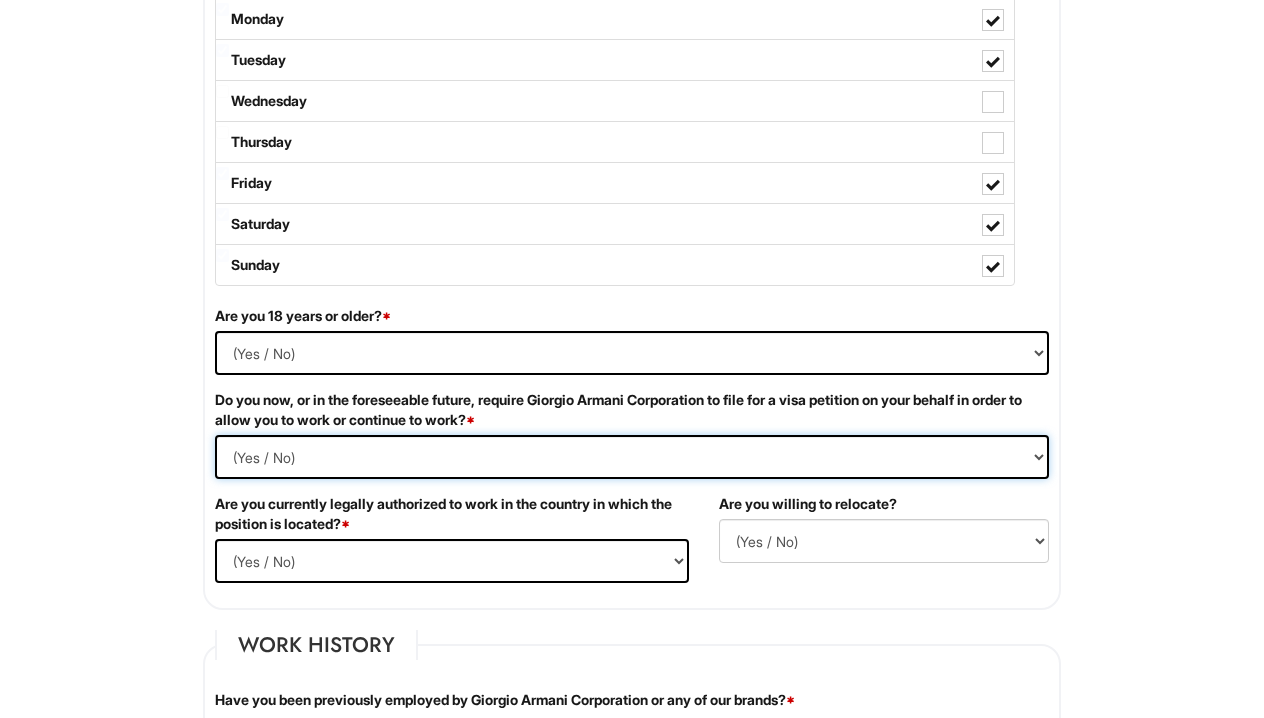select on "No" 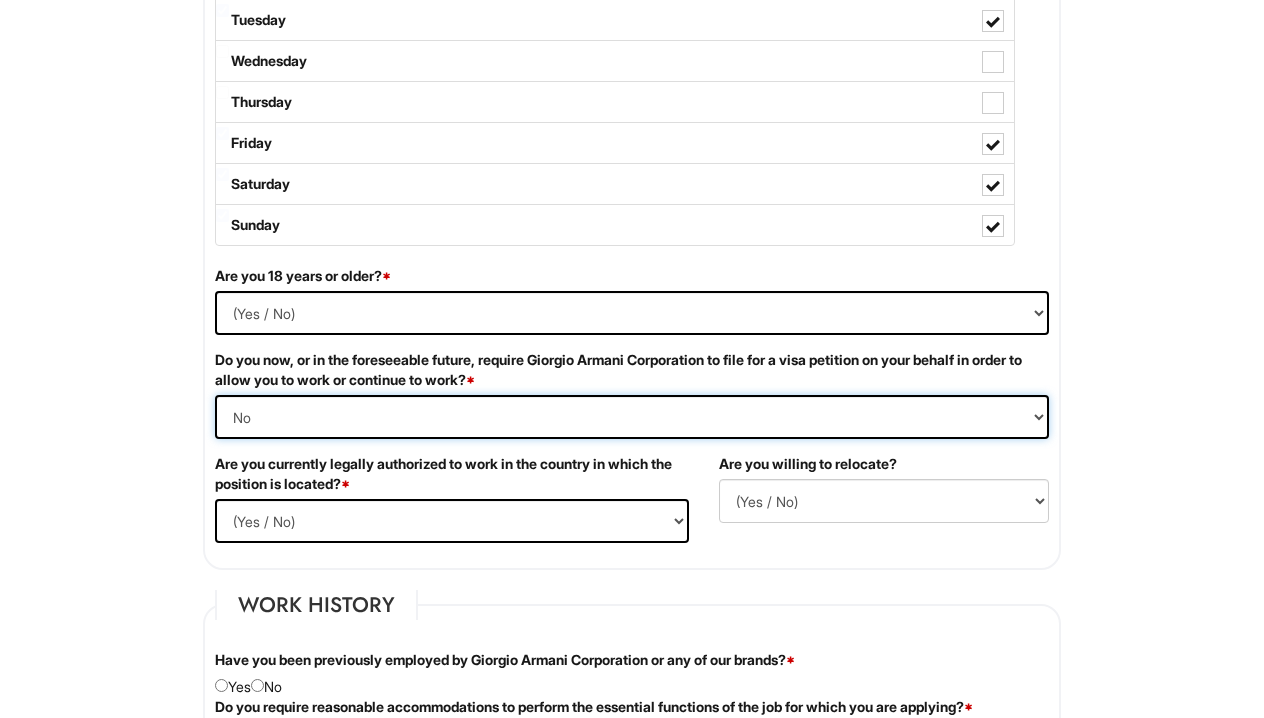 scroll, scrollTop: 1092, scrollLeft: 0, axis: vertical 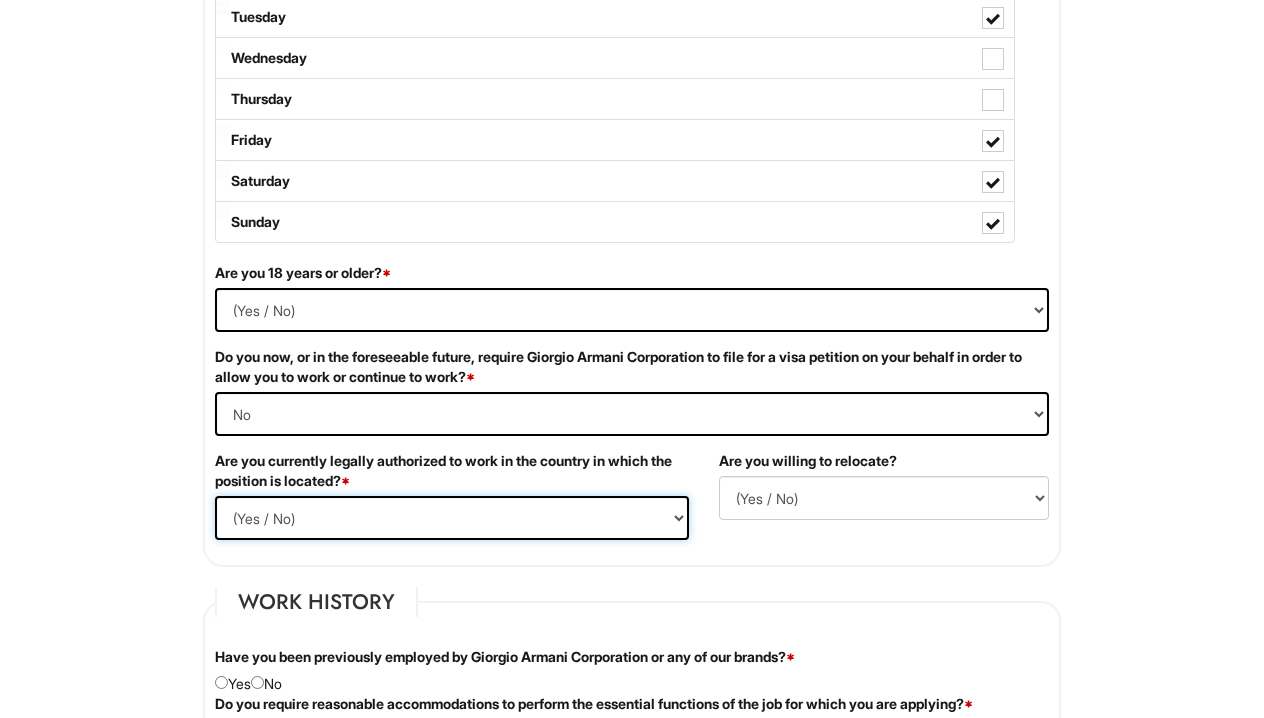 select on "Yes" 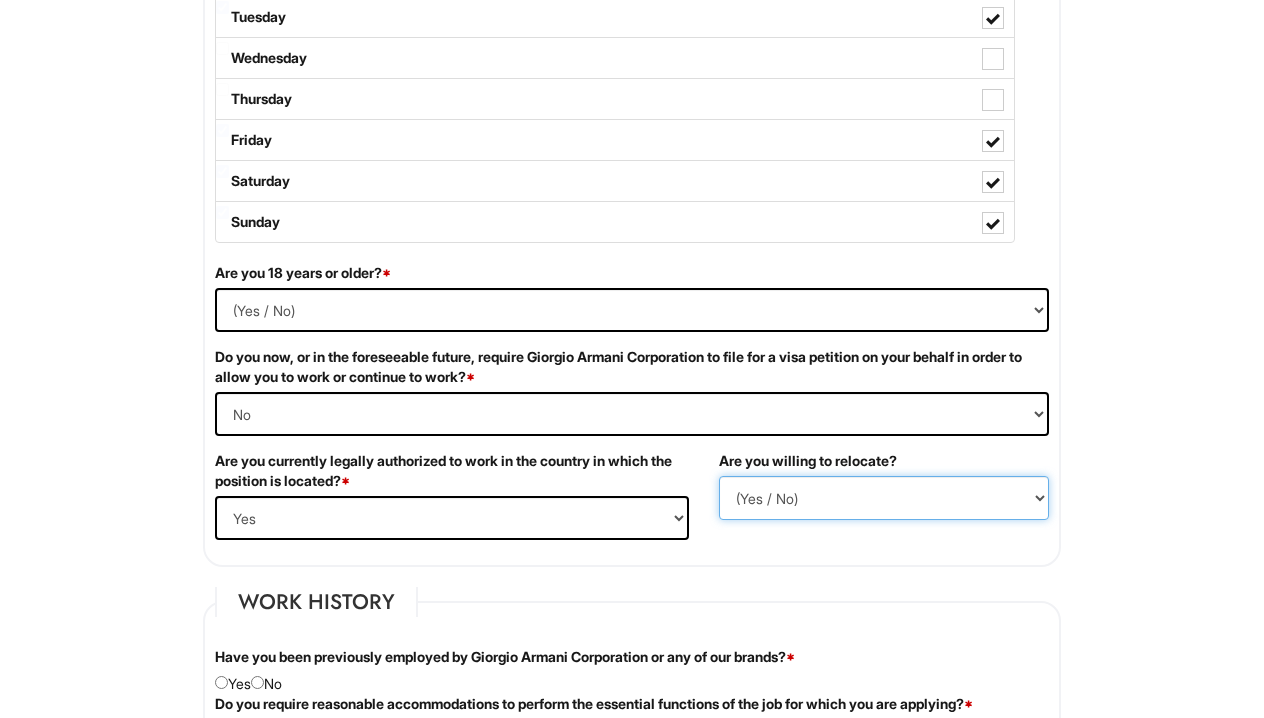 select on "Y" 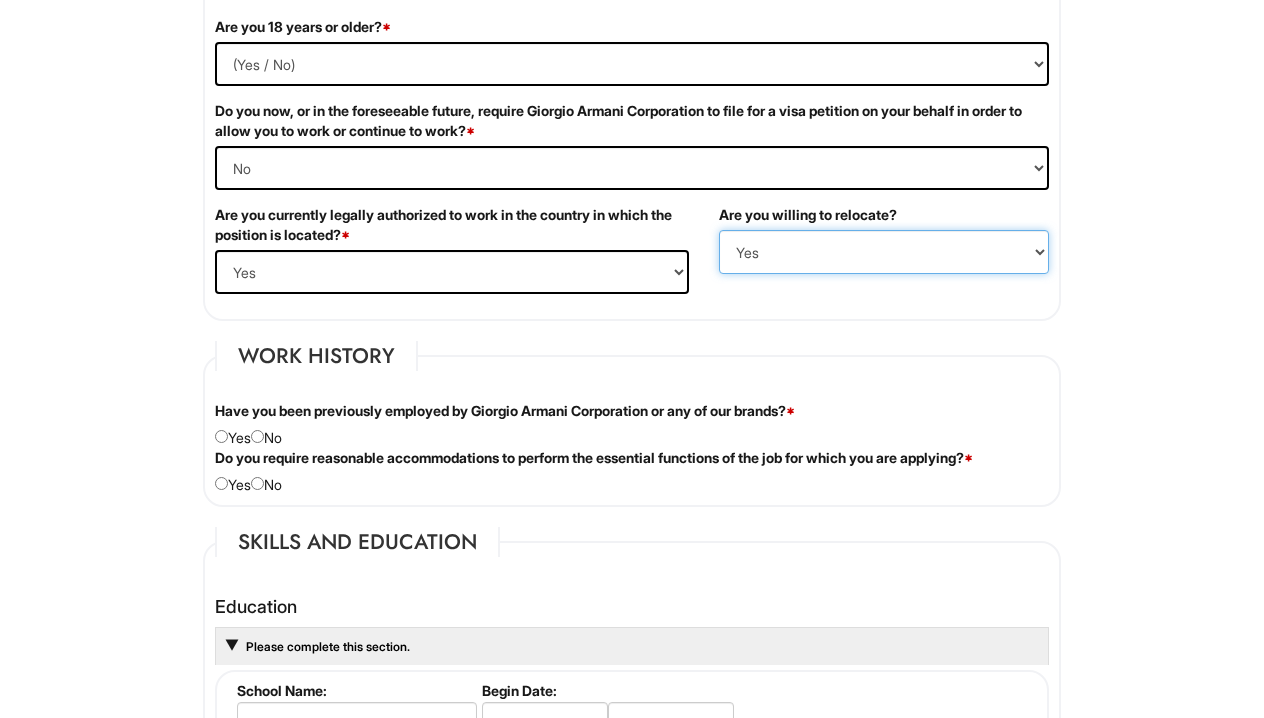 scroll, scrollTop: 1341, scrollLeft: 0, axis: vertical 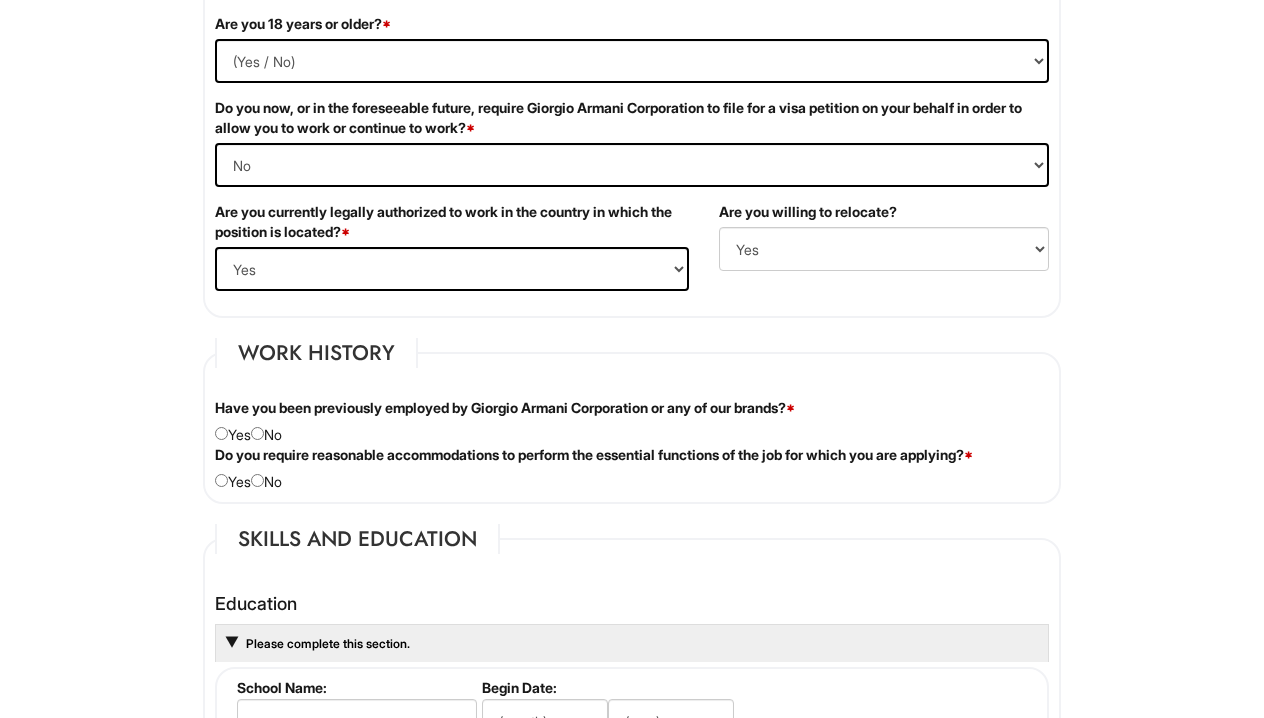 click on "Have you been previously employed by Giorgio Armani Corporation or any of our brands? *    Yes   No" at bounding box center (632, 421) 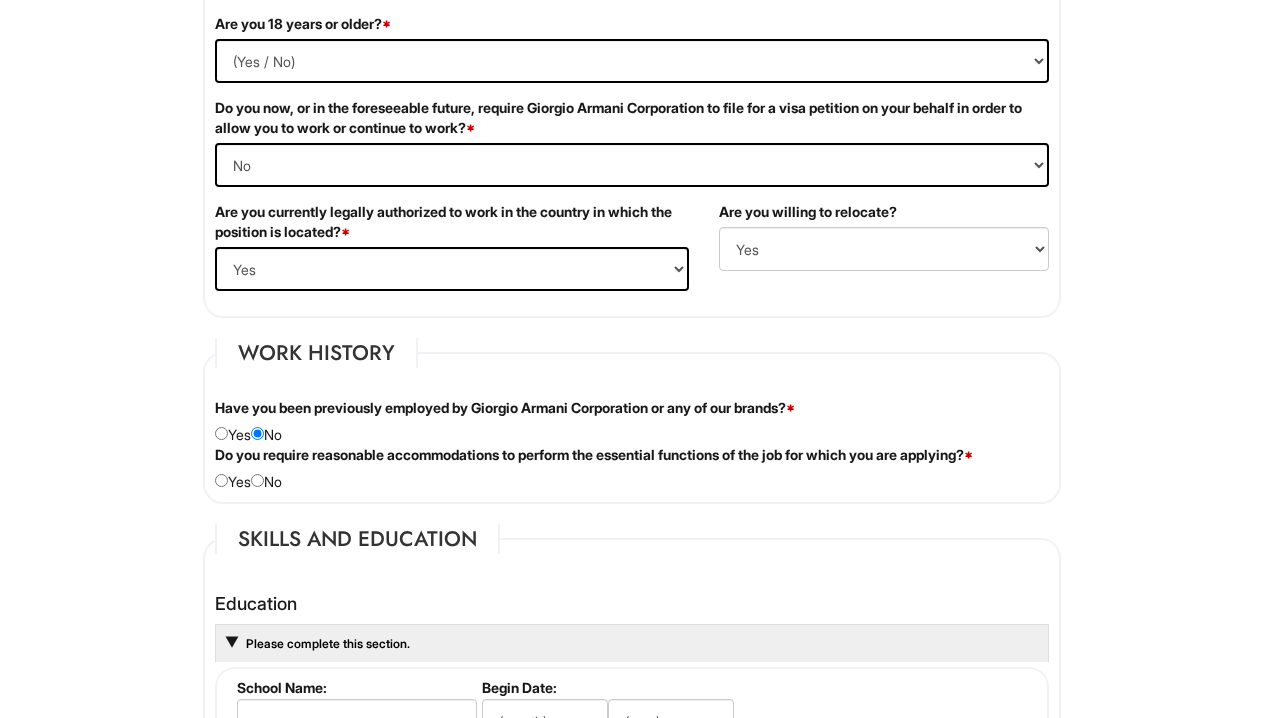 click on "Do you require reasonable accommodations to perform the essential functions of the job for which you are applying? *    Yes   No" at bounding box center [632, 468] 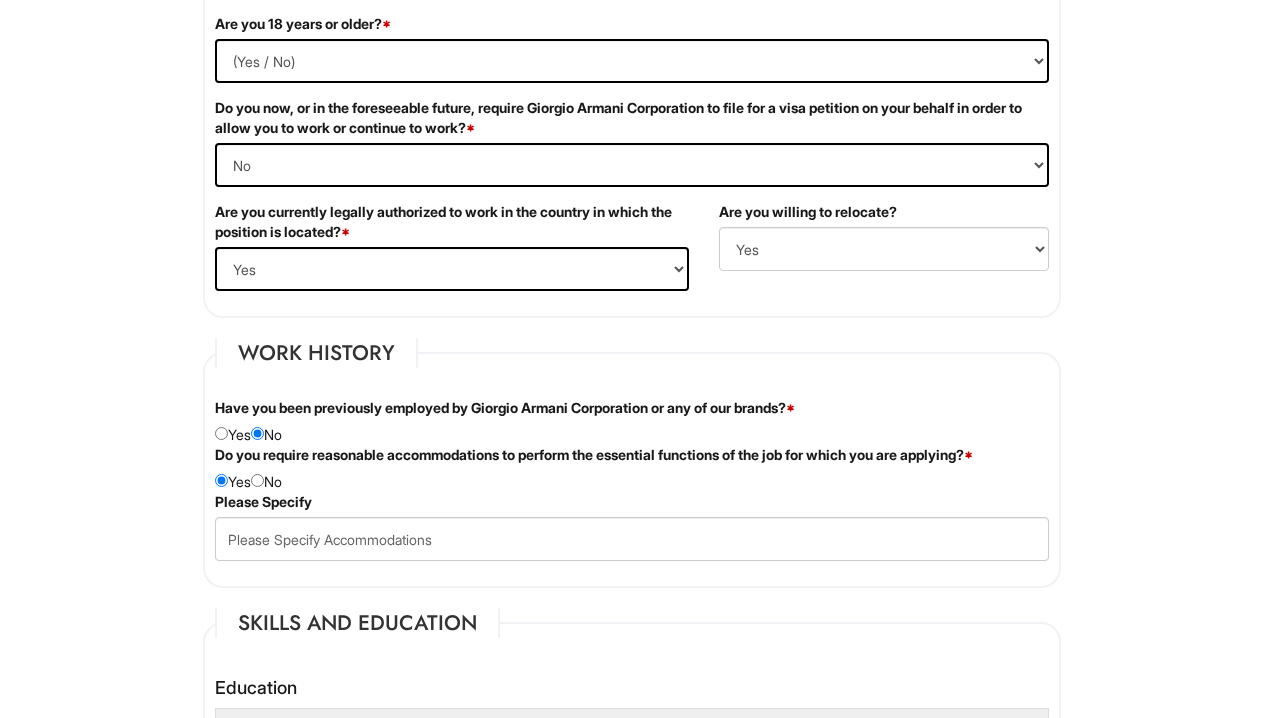 scroll, scrollTop: 1351, scrollLeft: 0, axis: vertical 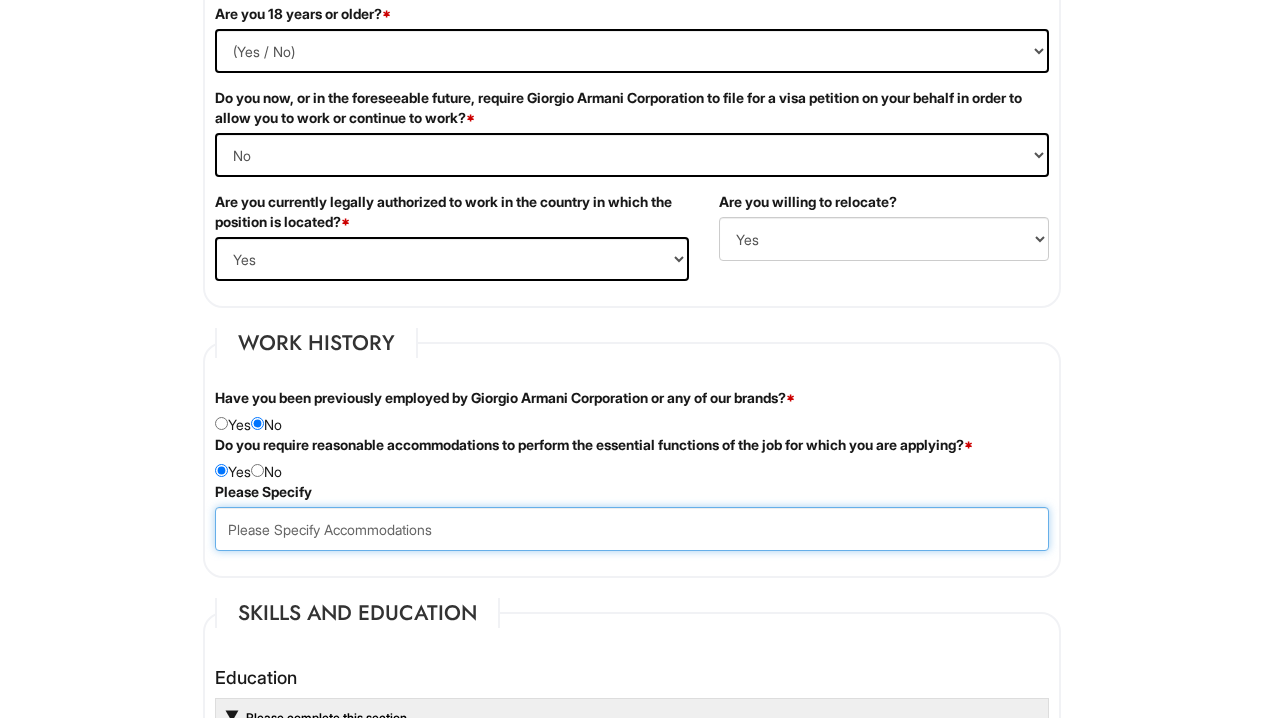 click at bounding box center [632, 529] 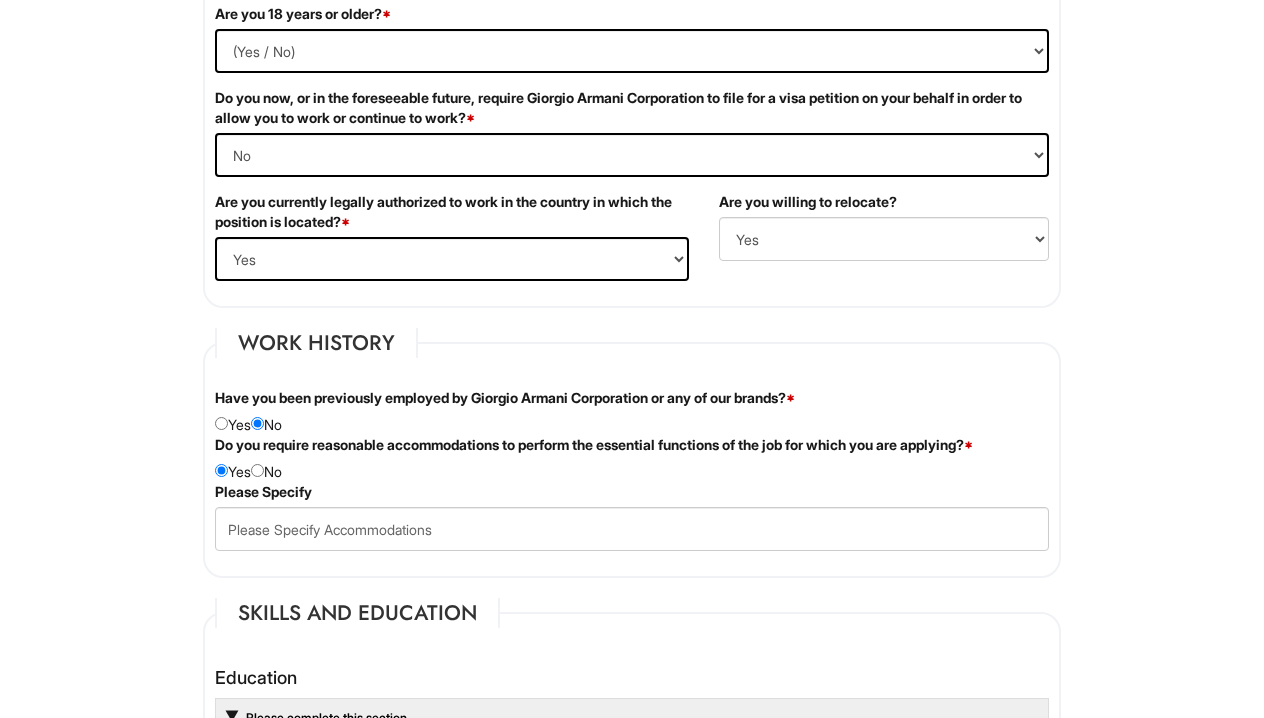 click on "Do you require reasonable accommodations to perform the essential functions of the job for which you are applying? *    Yes   No" at bounding box center [632, 458] 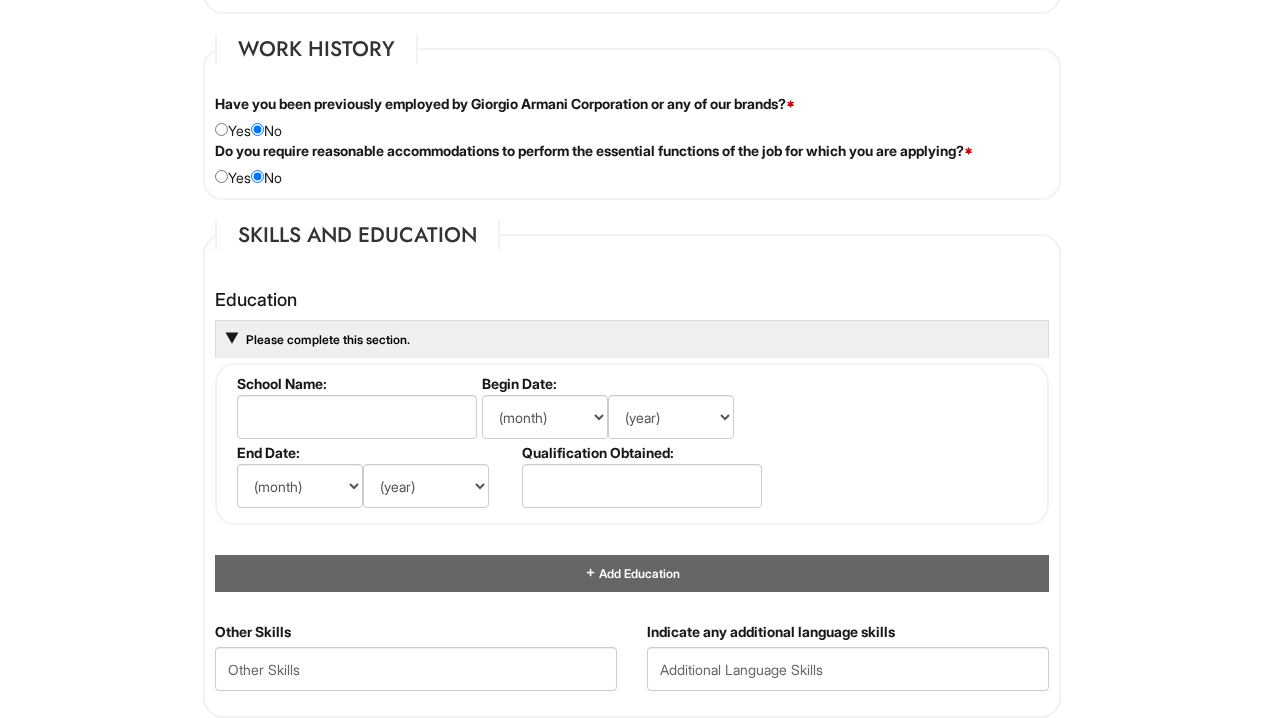scroll, scrollTop: 1647, scrollLeft: 0, axis: vertical 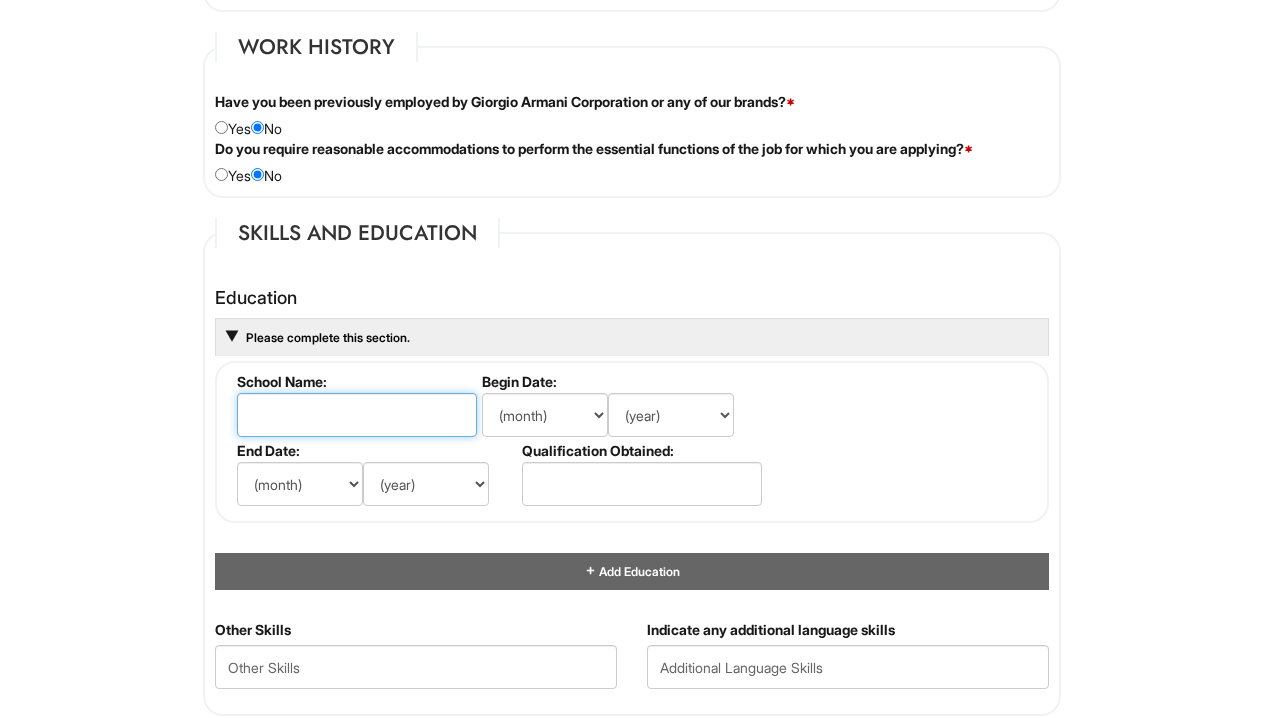 click at bounding box center [357, 415] 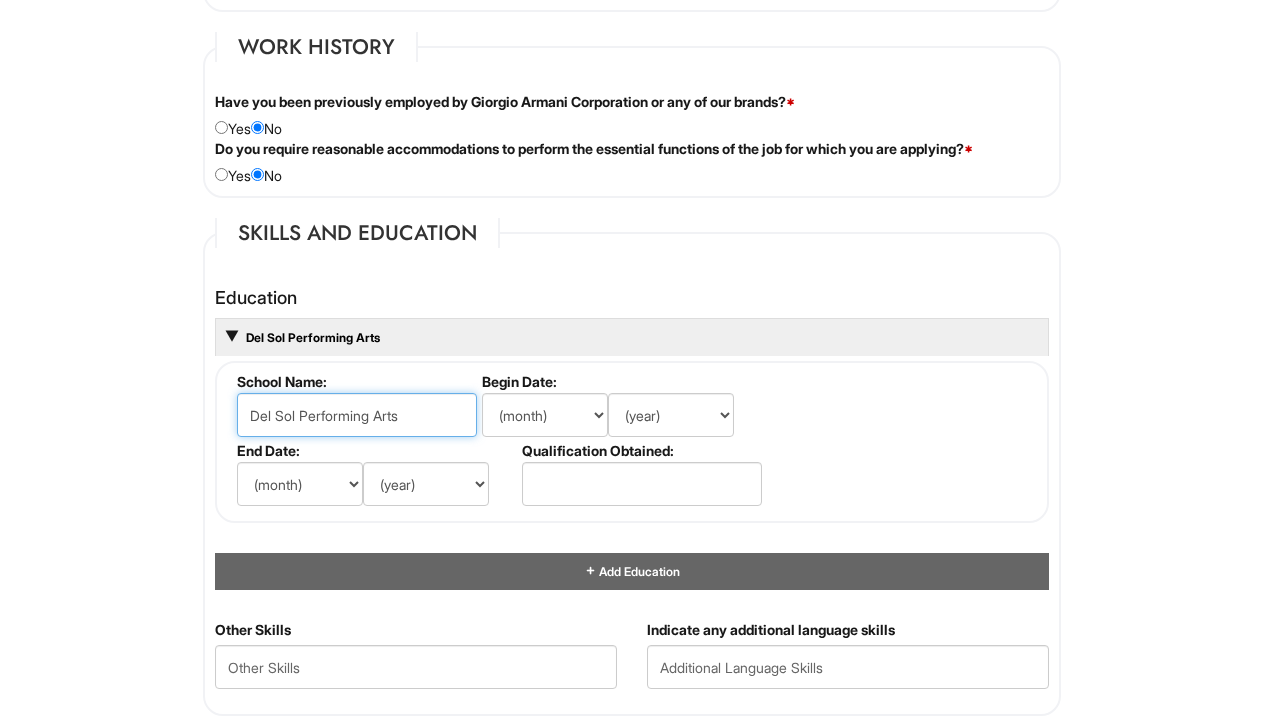 type on "Del Sol Performing Arts" 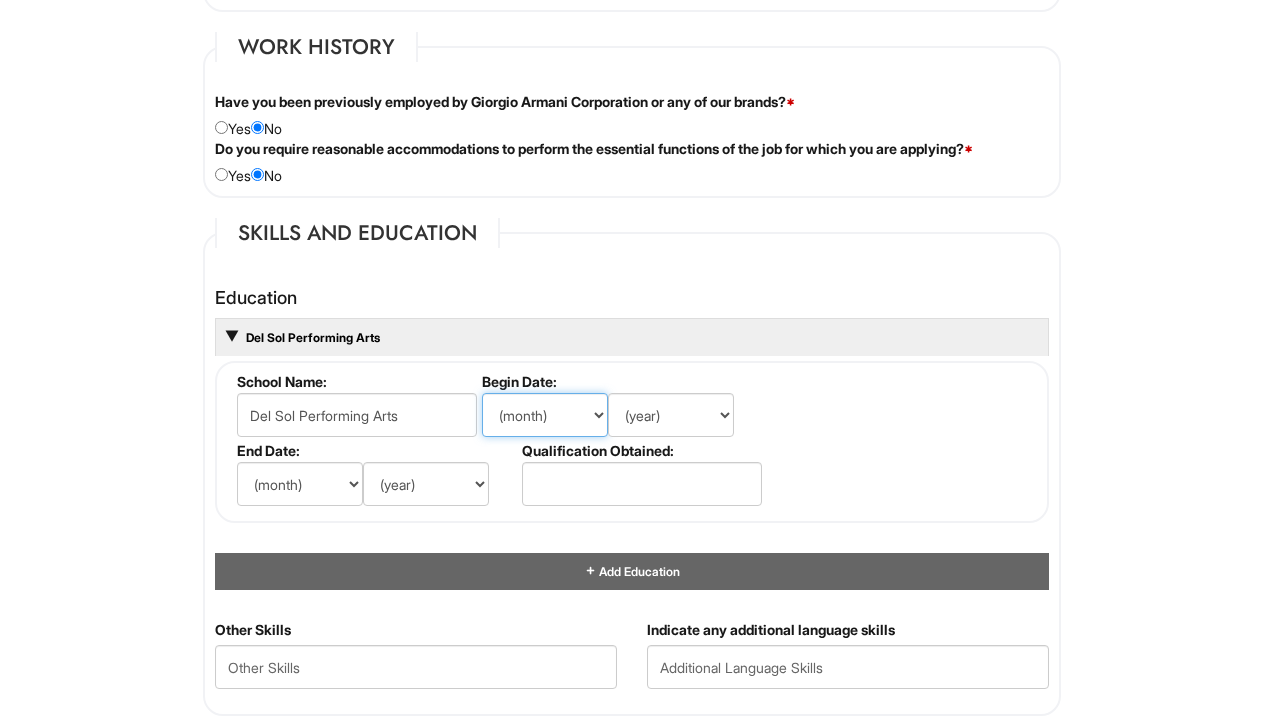 select on "8" 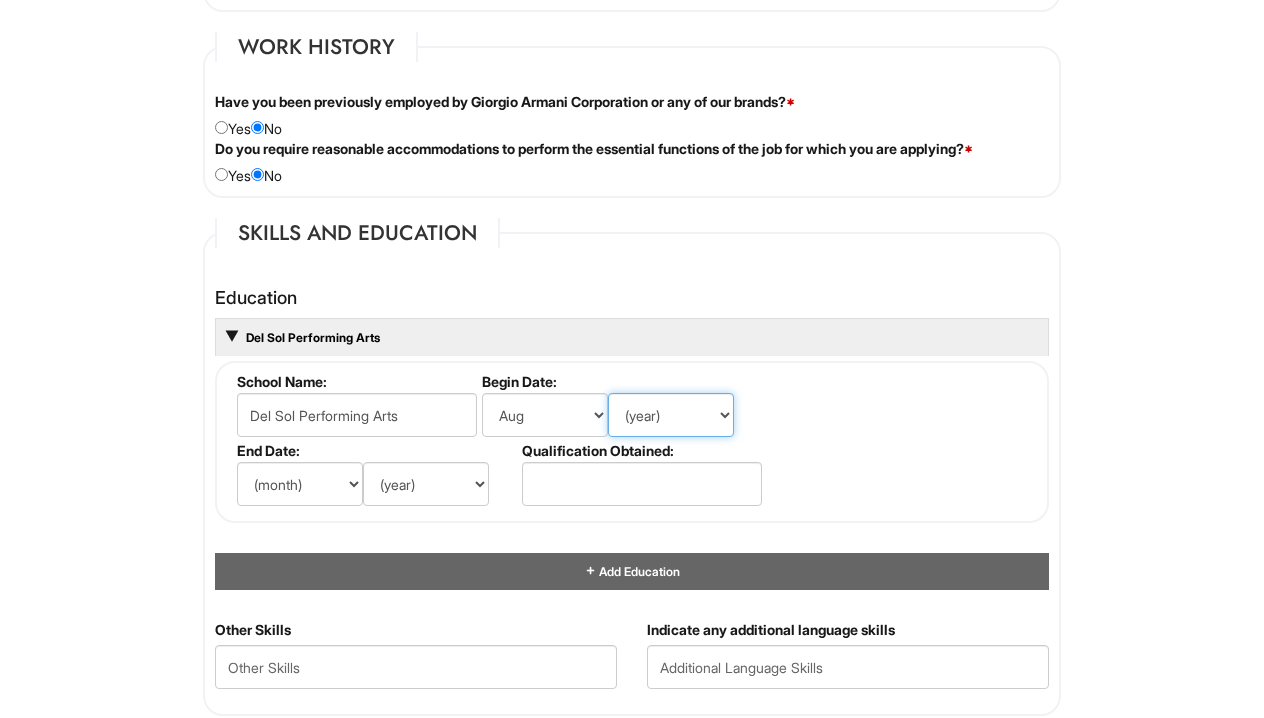 select on "2021" 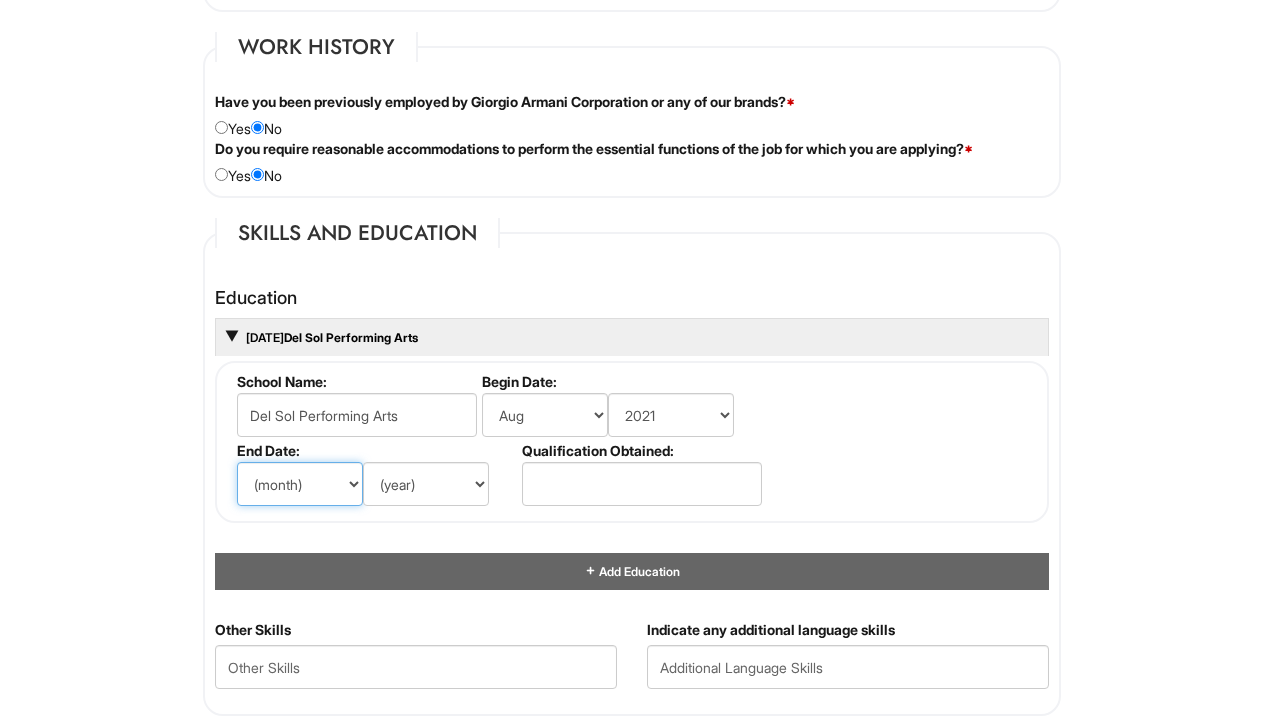 select on "5" 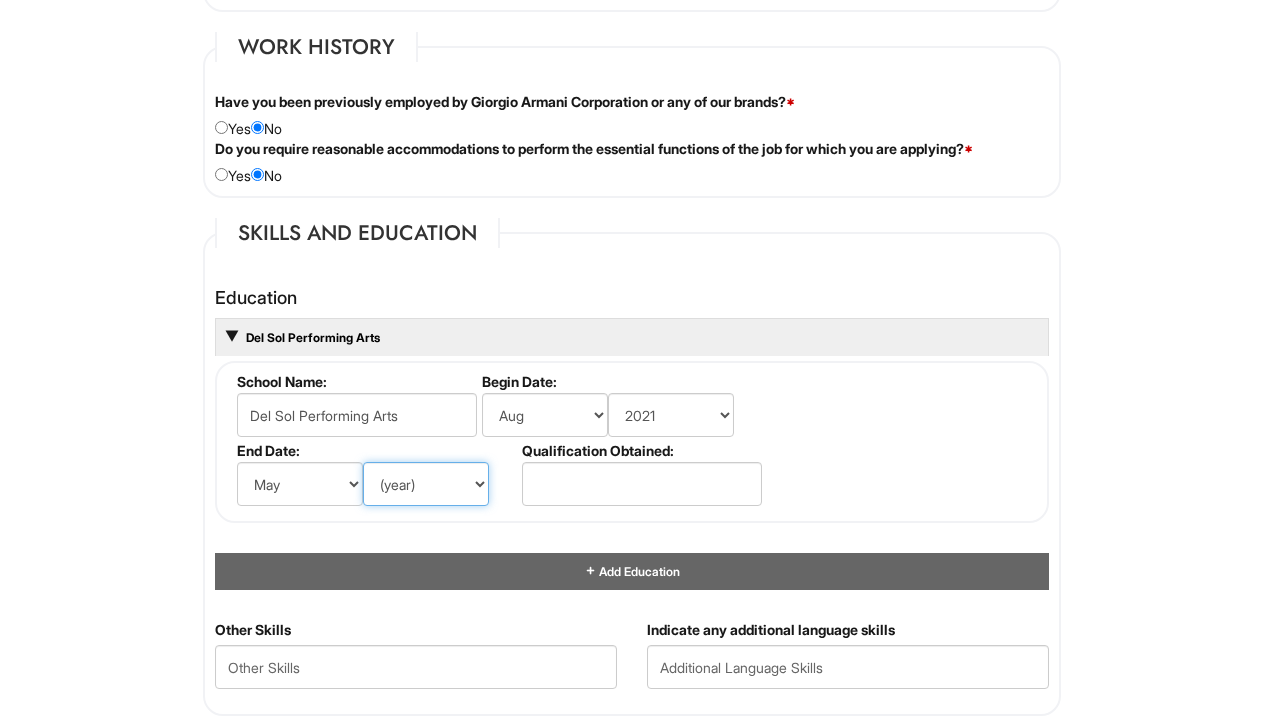 select on "2022" 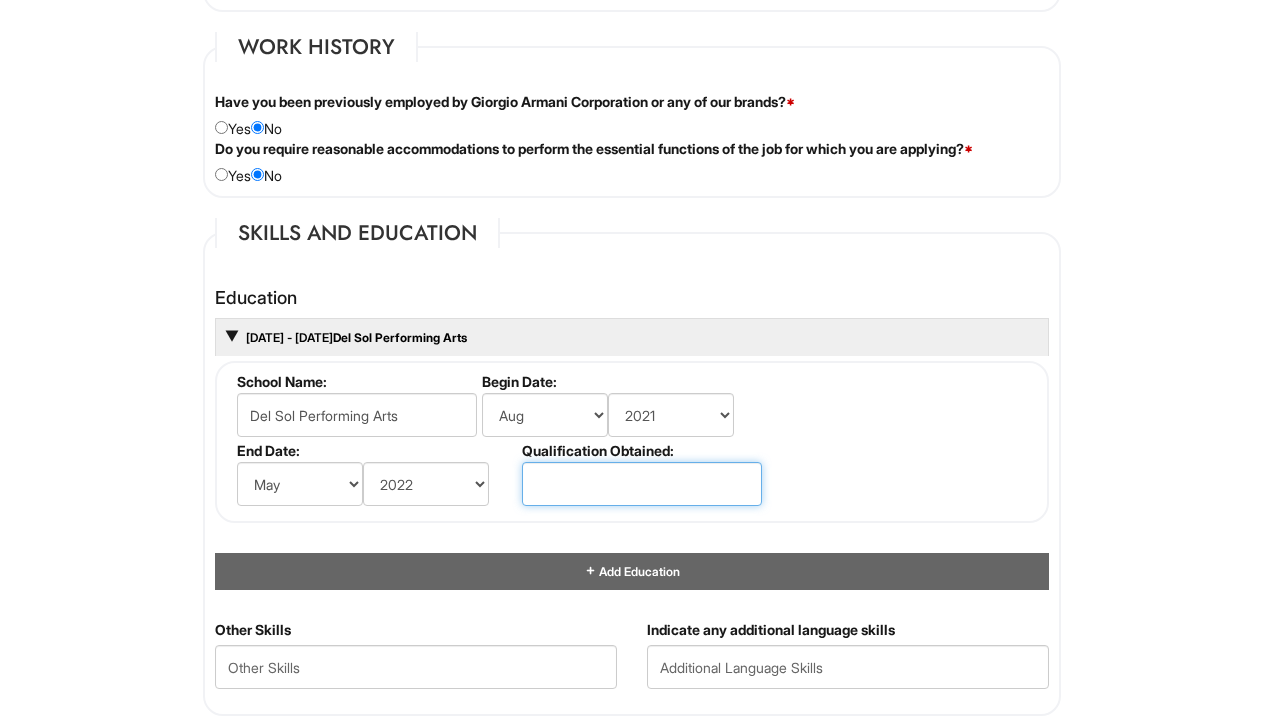 click at bounding box center (642, 484) 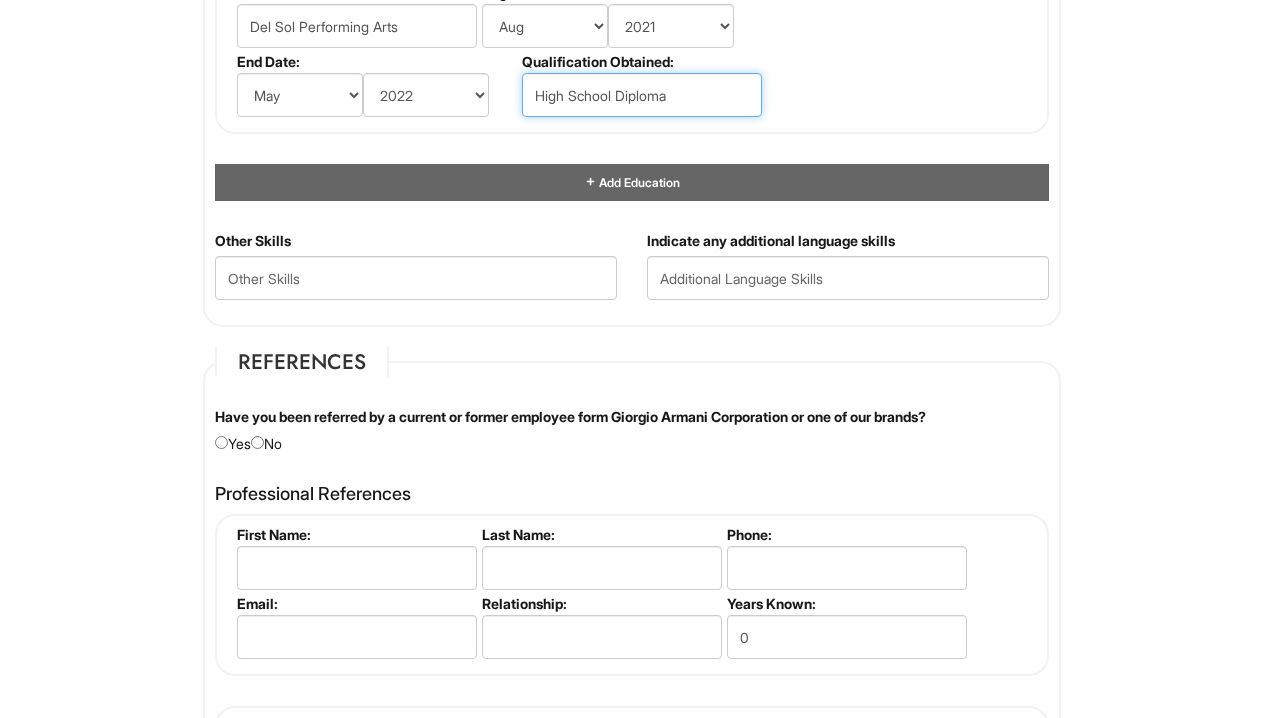 scroll, scrollTop: 2044, scrollLeft: 0, axis: vertical 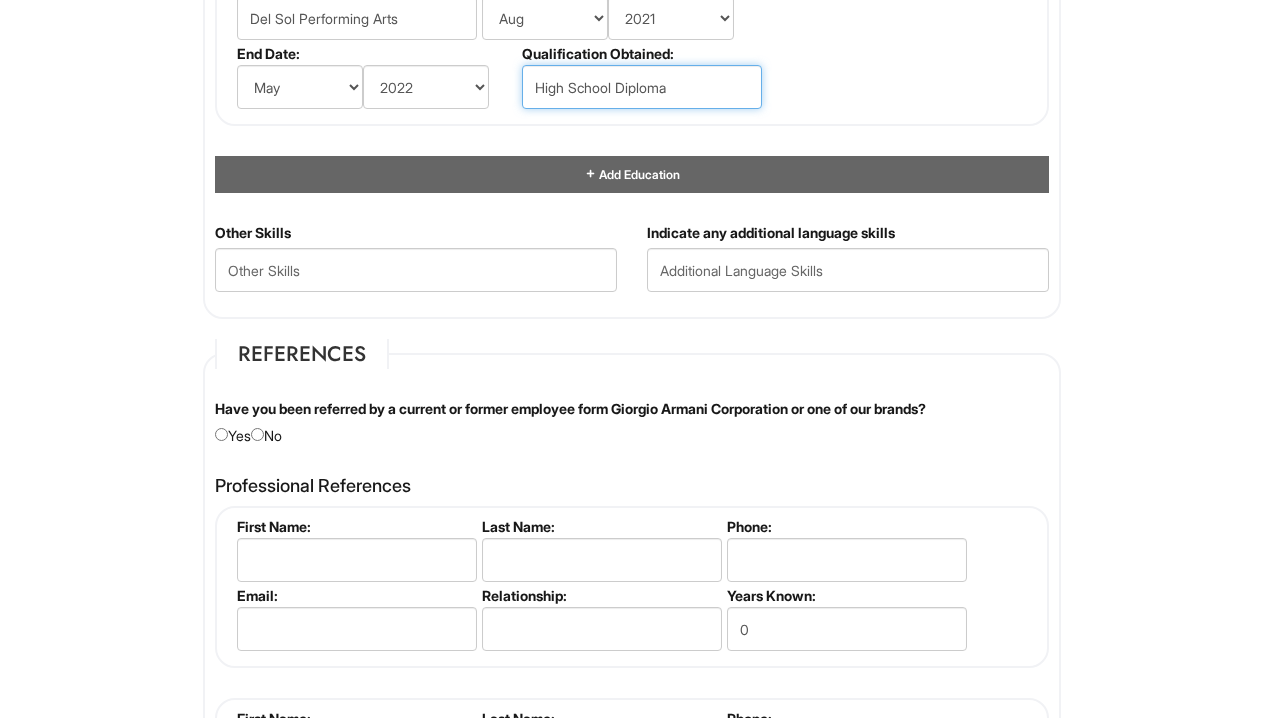 type on "High School Diploma" 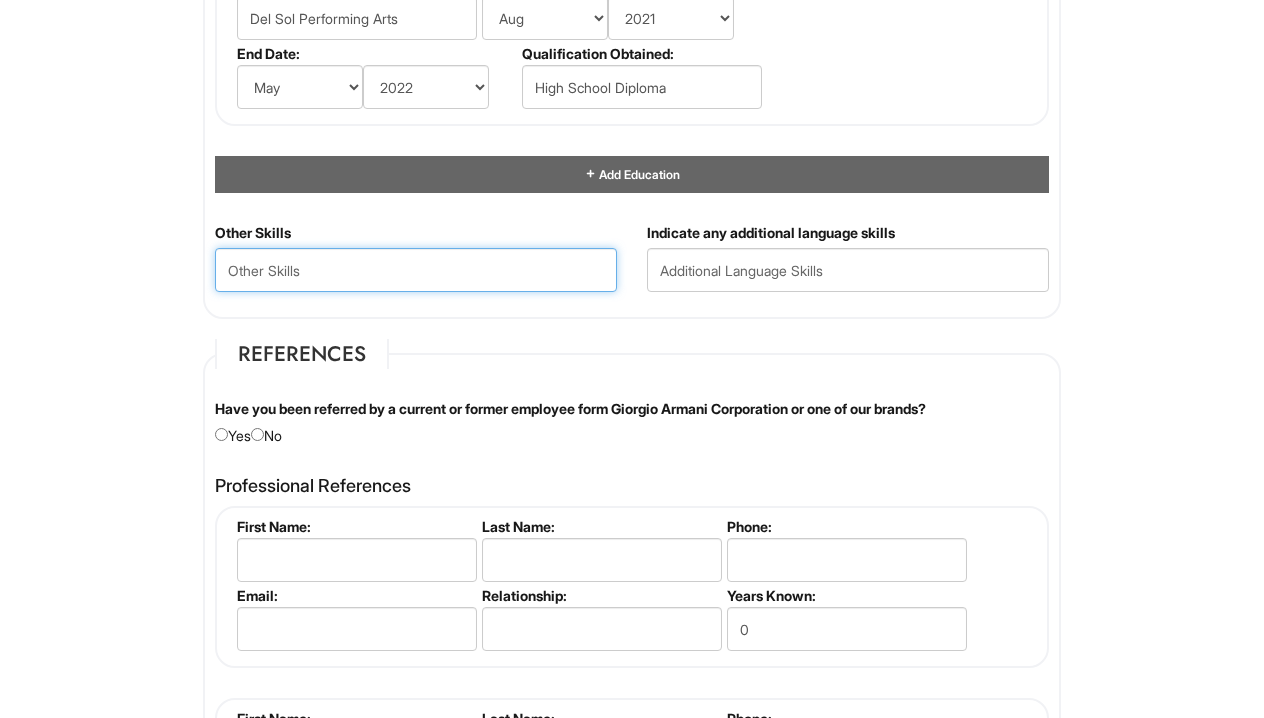 click at bounding box center (416, 270) 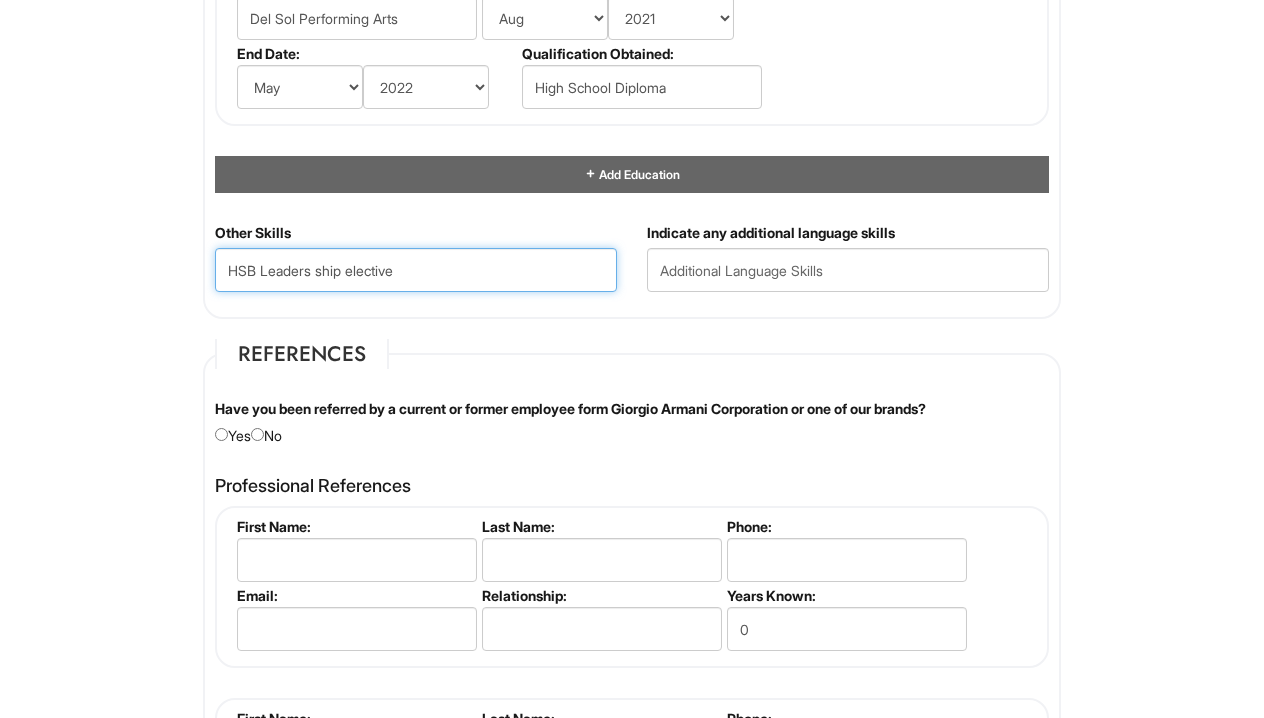 click on "HSB Leaders ship elective" at bounding box center (416, 270) 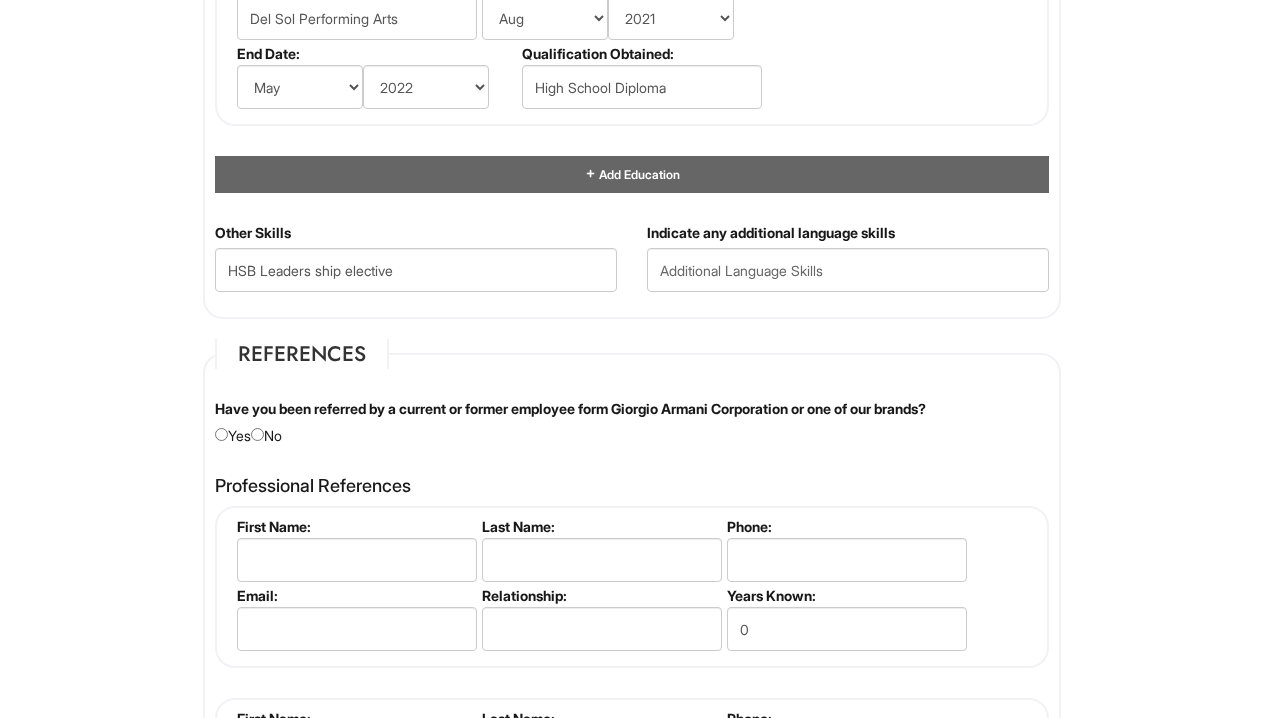 click on "Personal Information
Last Name  *   [LAST]
First Name  *   [FIRST]
Middle Name   [MIDDLE]
E-mail Address  *   [EMAIL]
Phone  *   [PHONE]
LinkedIn URL
Resume Upload   Resume Upload*
Street Address  *   4731 Sweeping Glen St
Address Line 2
City  *   [CITY]
State/Province  *   [STATE]" at bounding box center [632, -36] 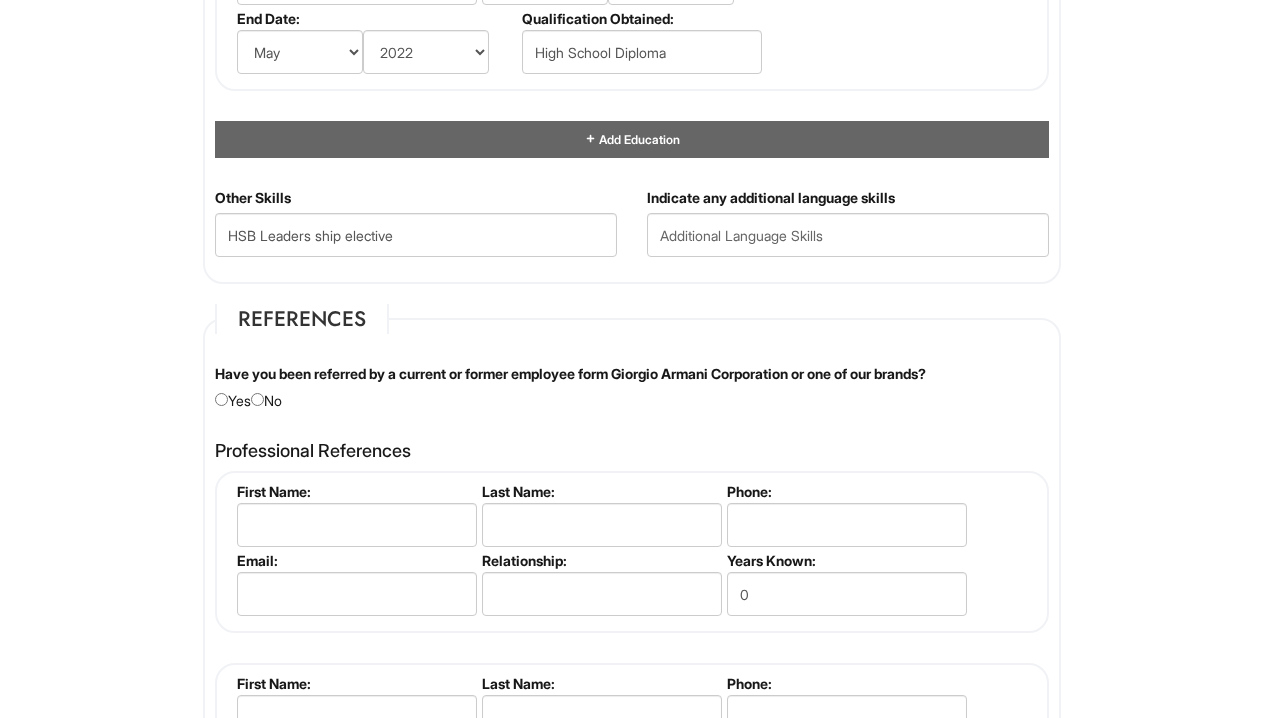 scroll, scrollTop: 2108, scrollLeft: 0, axis: vertical 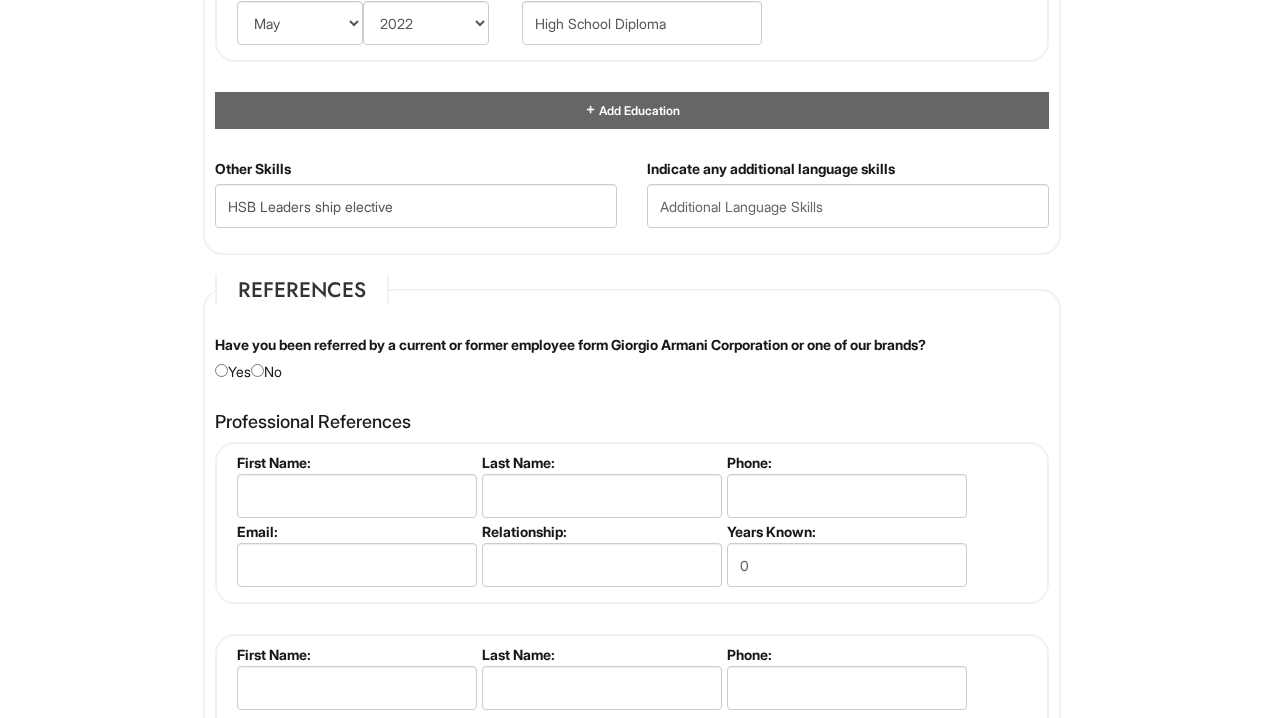 click at bounding box center (257, 370) 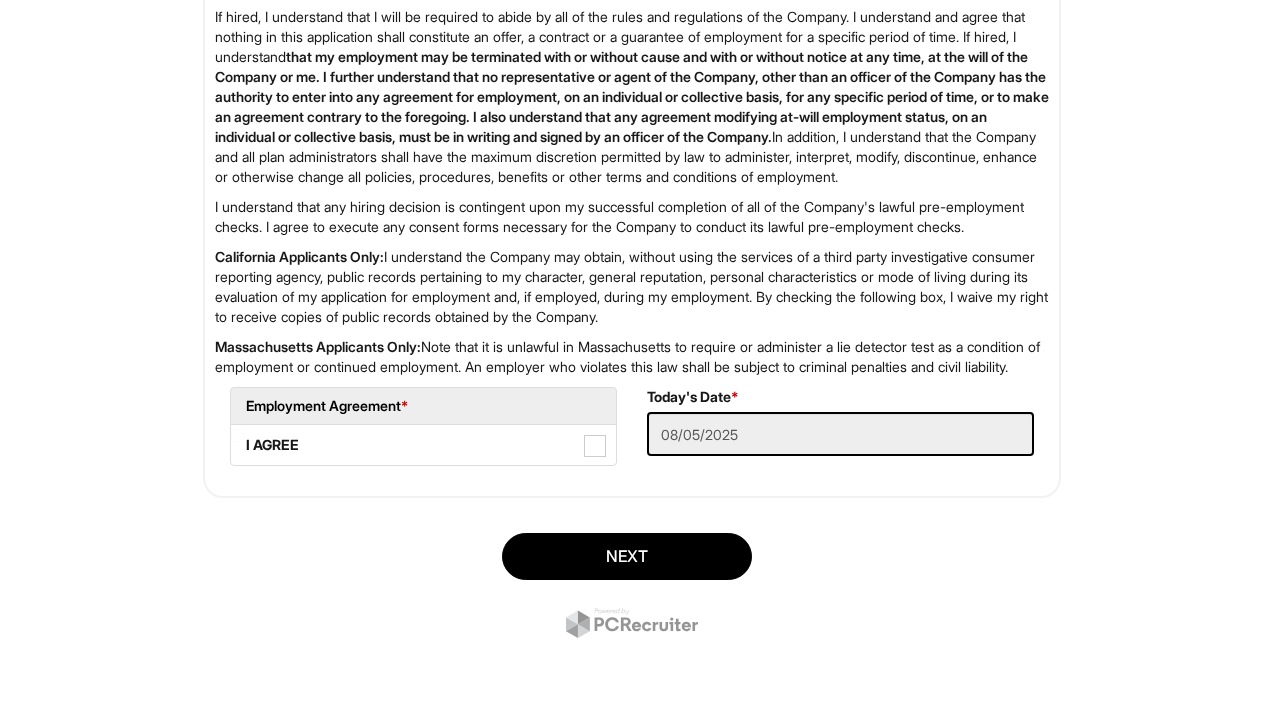 scroll, scrollTop: 3260, scrollLeft: 0, axis: vertical 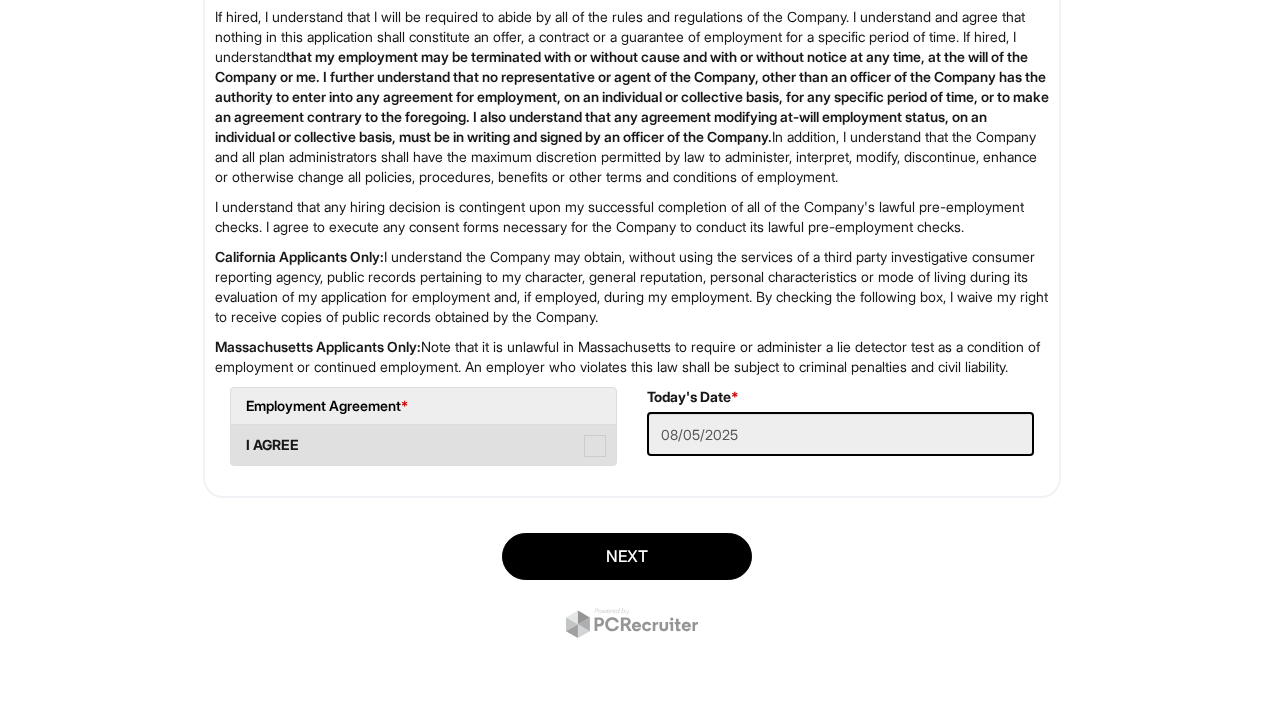 click at bounding box center (595, 446) 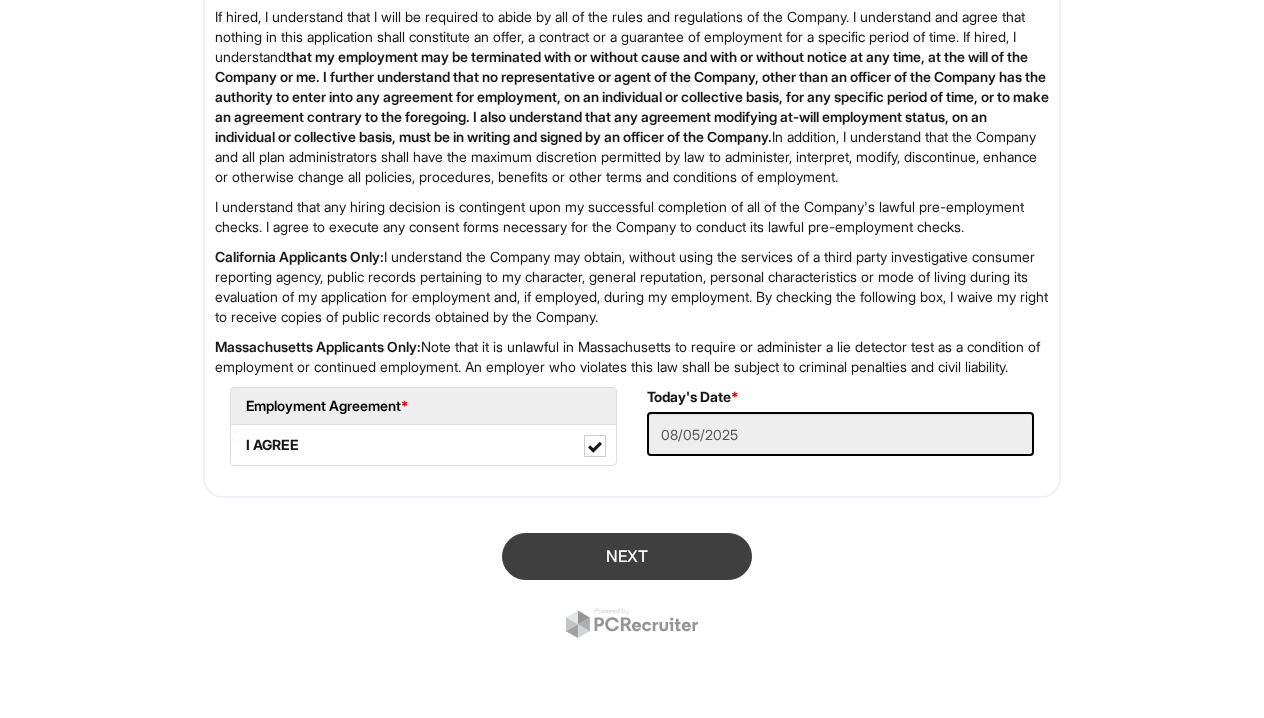 click on "Next" at bounding box center (627, 556) 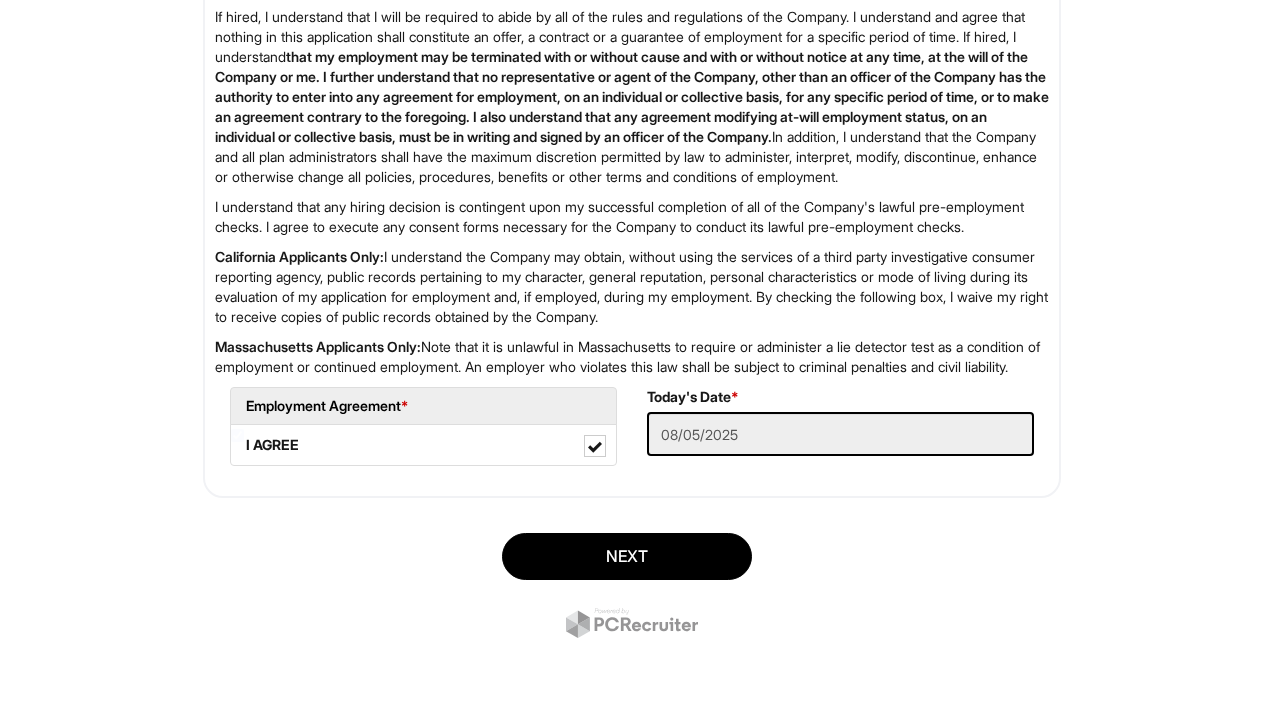 scroll, scrollTop: 122, scrollLeft: 0, axis: vertical 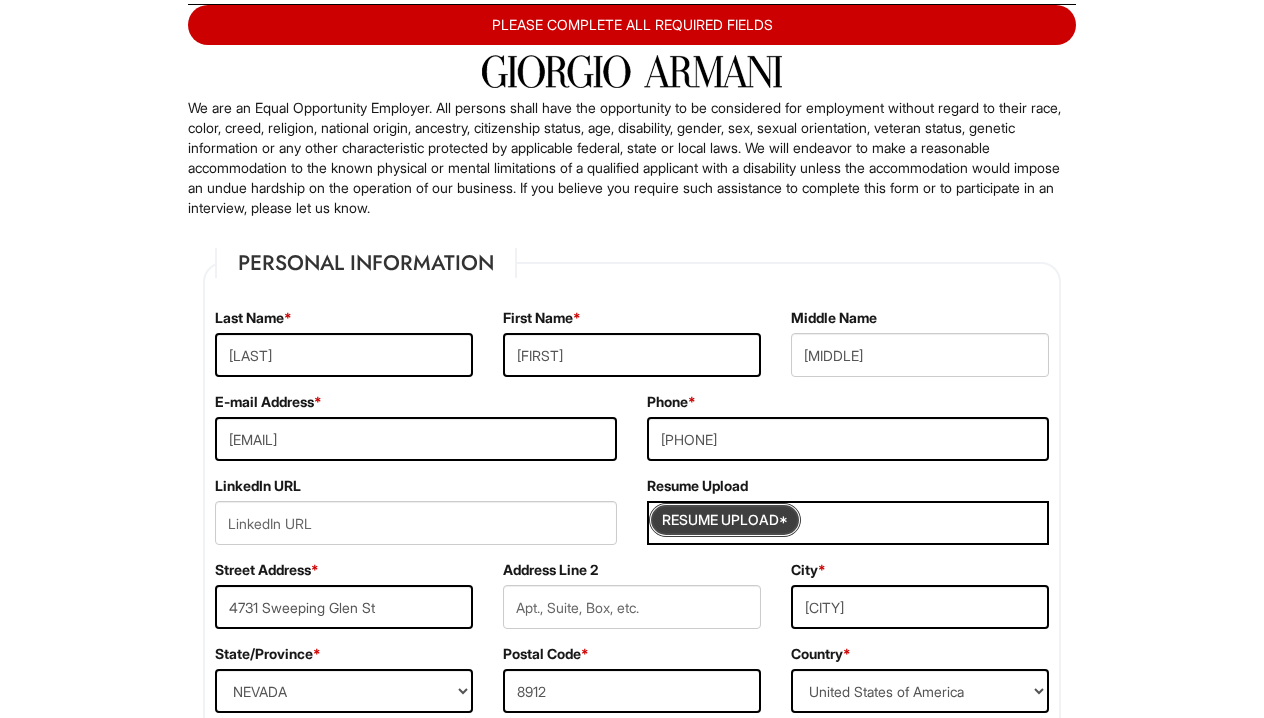 click at bounding box center [725, 520] 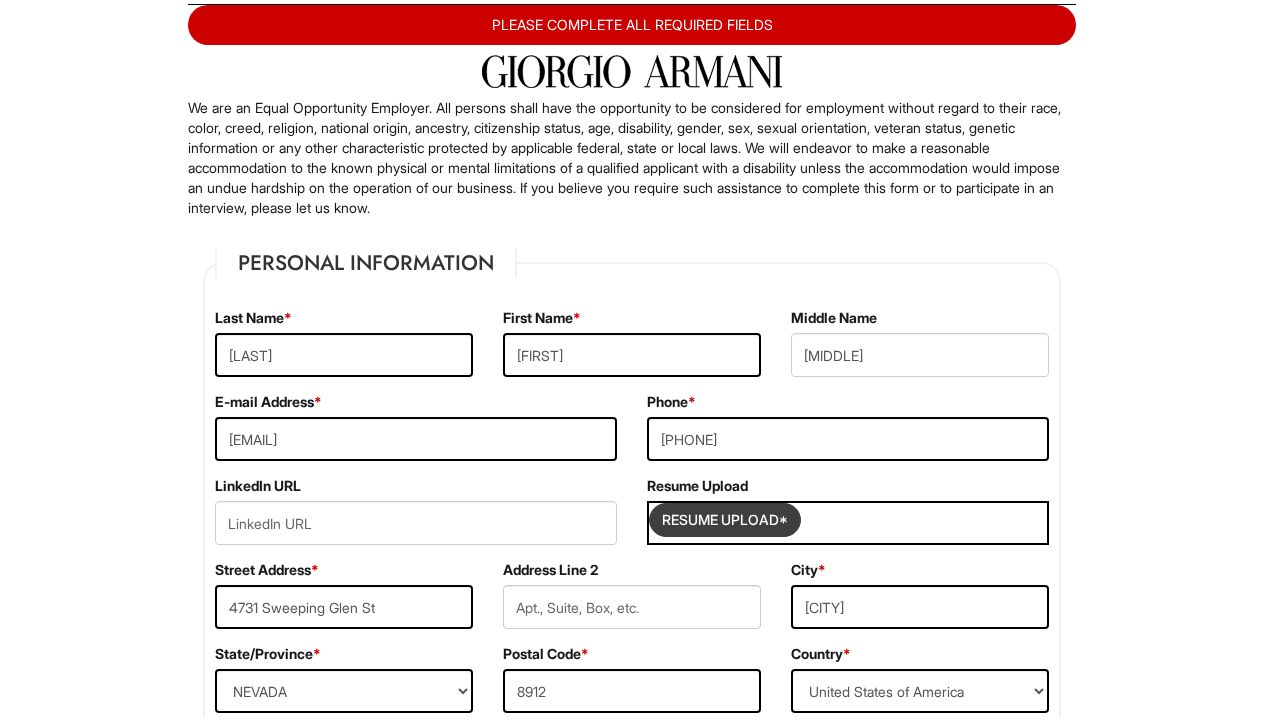 type on "C:\fakepath\Copy of [FIRST] [MIDDLE]. [LAST] Resume 2024.docx" 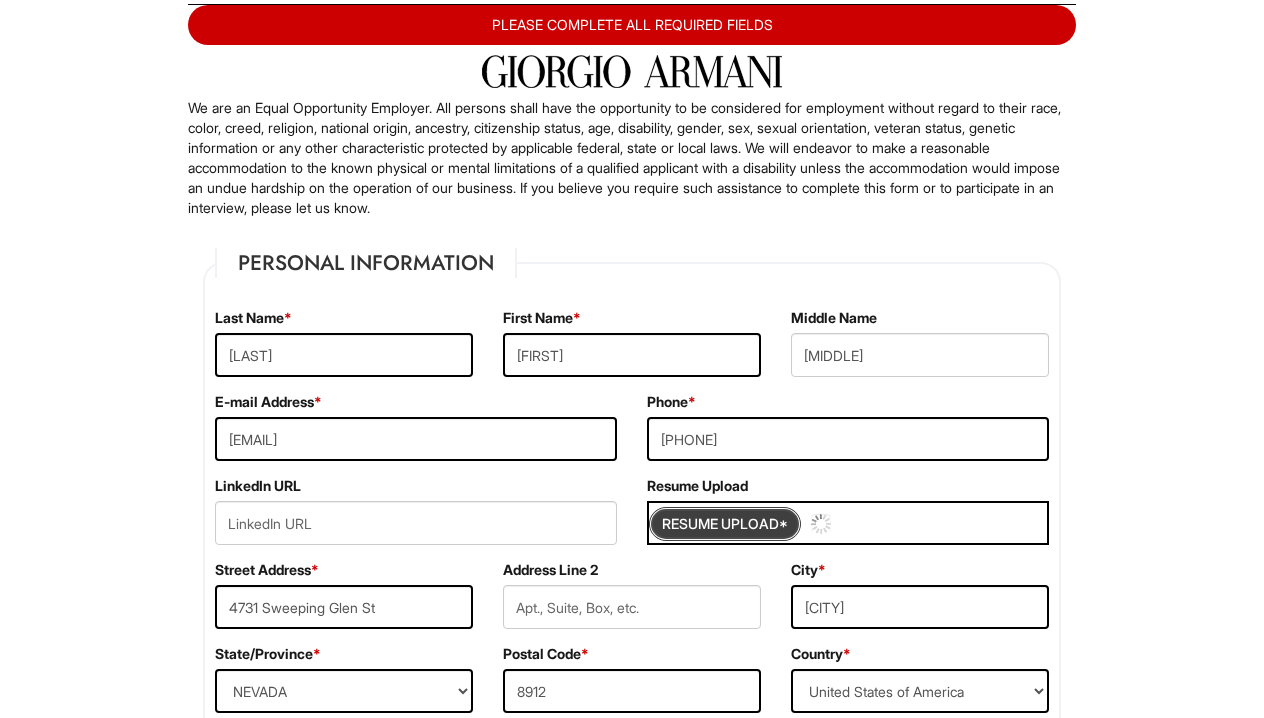 type 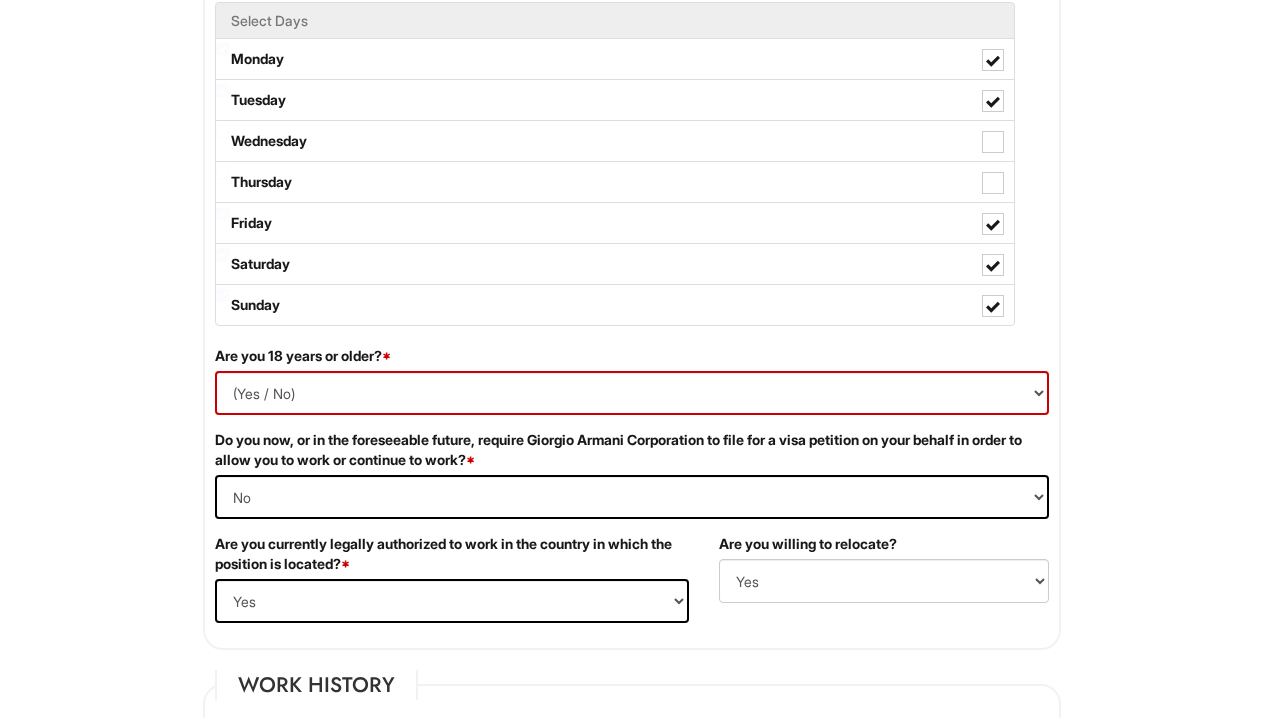 scroll, scrollTop: 1056, scrollLeft: 0, axis: vertical 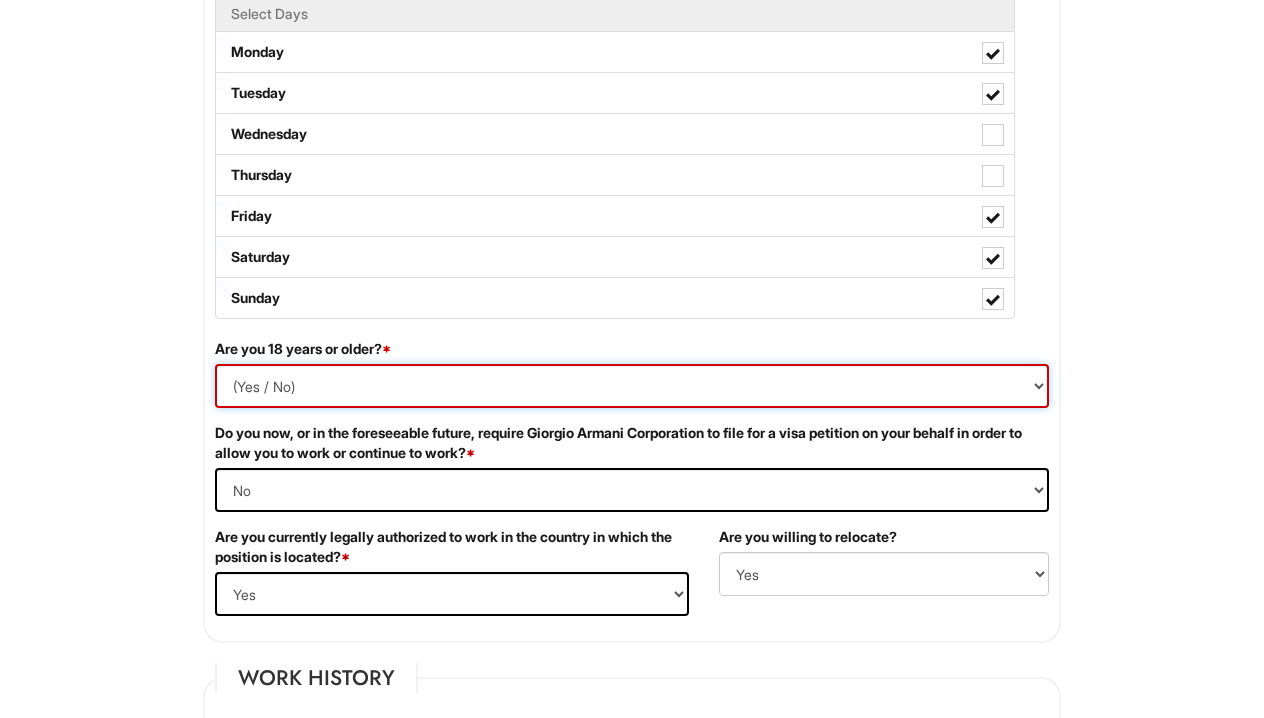 select on "Yes" 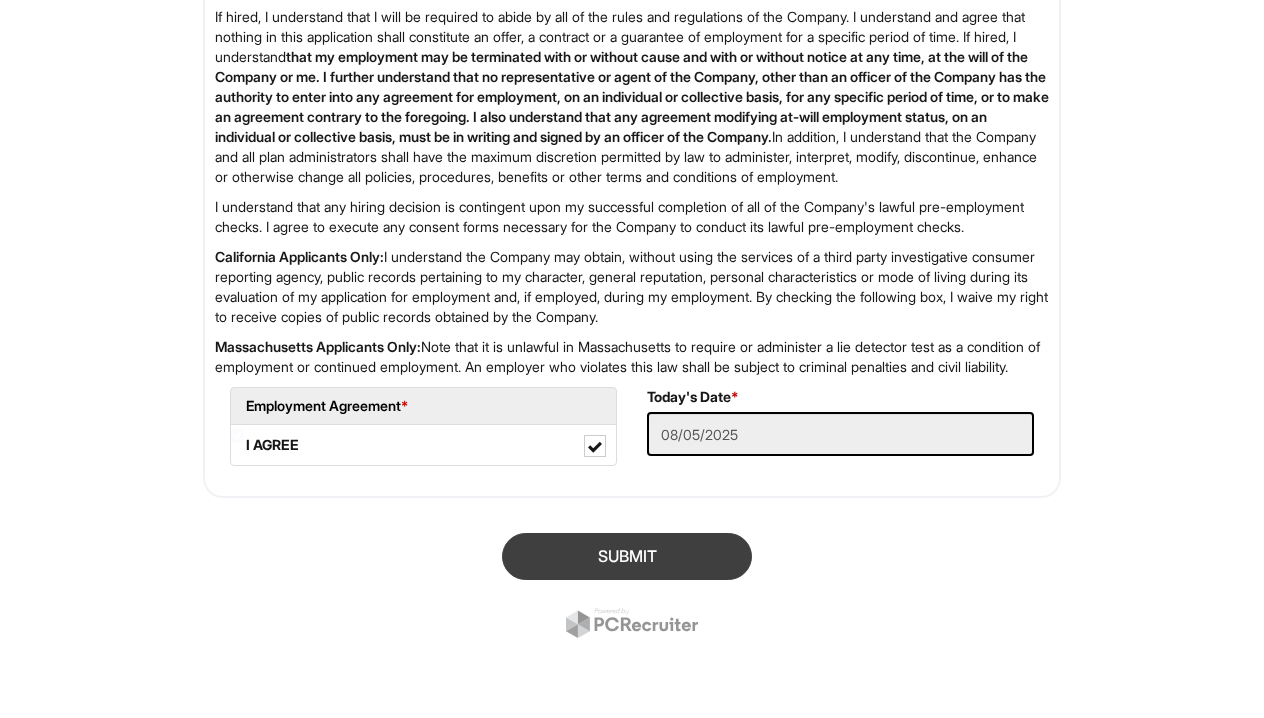 scroll, scrollTop: 3300, scrollLeft: 0, axis: vertical 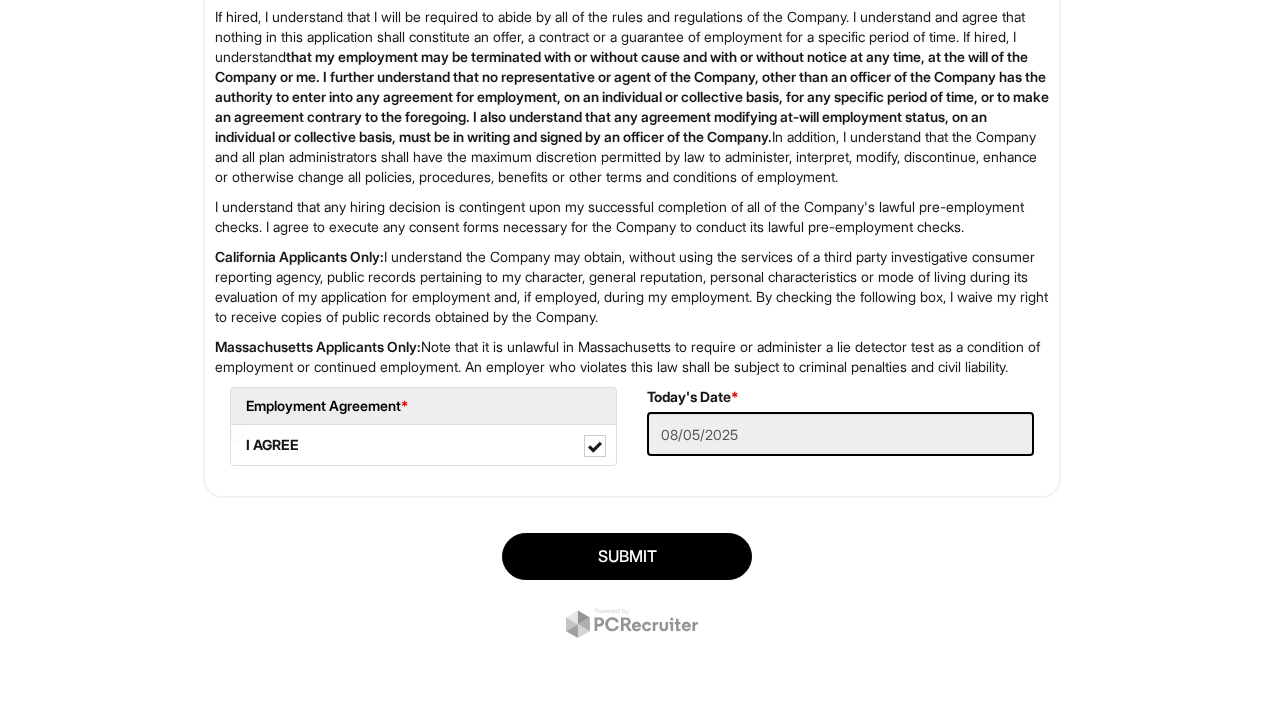 click on "SUBMIT" at bounding box center (627, 556) 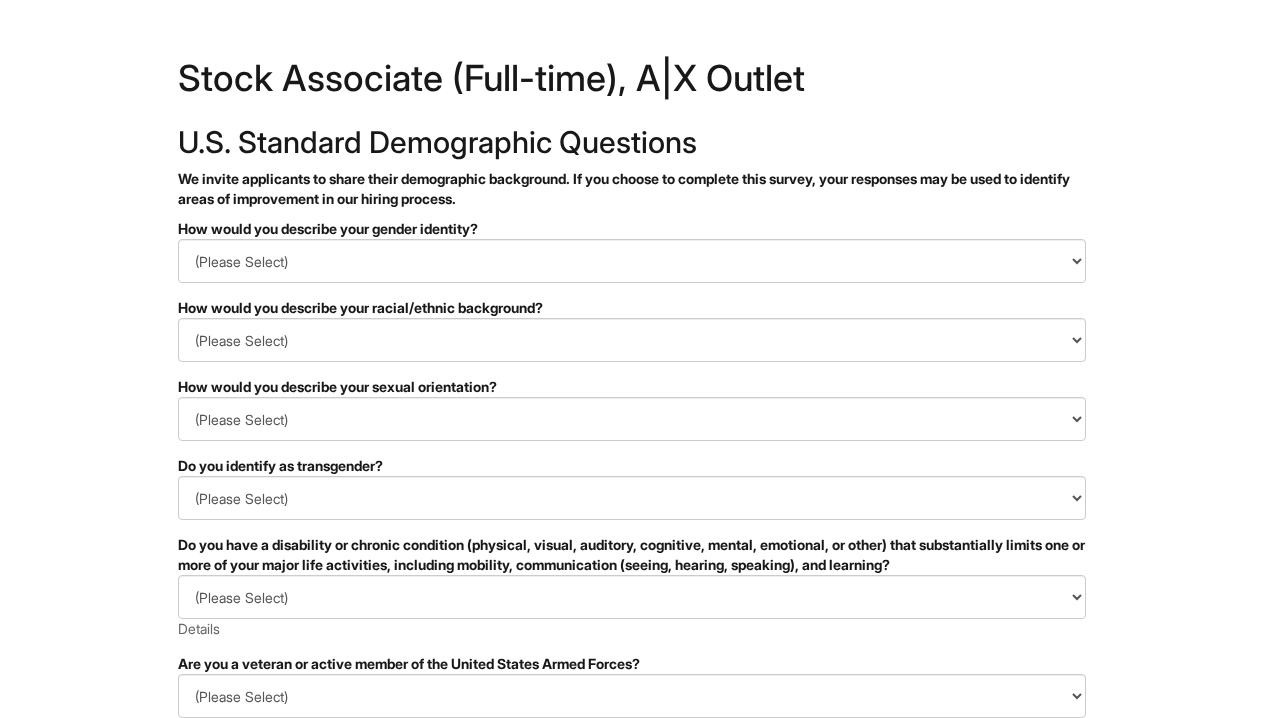 scroll, scrollTop: 0, scrollLeft: 0, axis: both 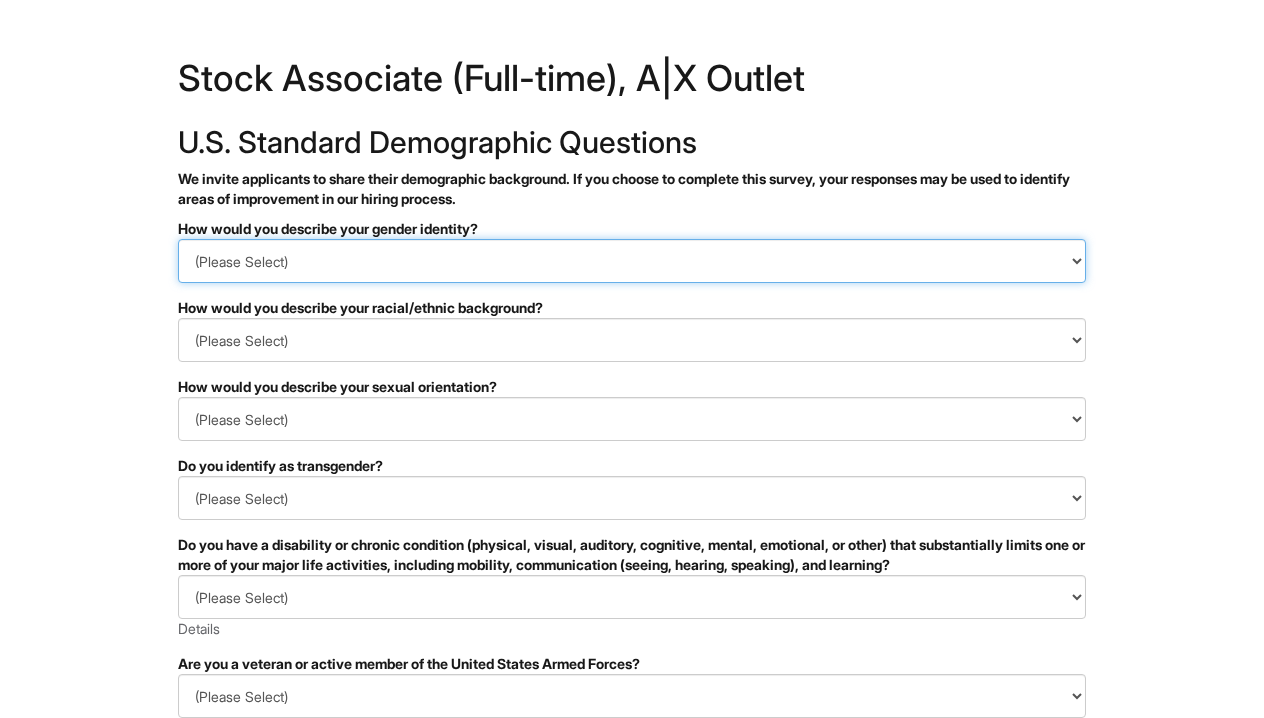 select on "Man" 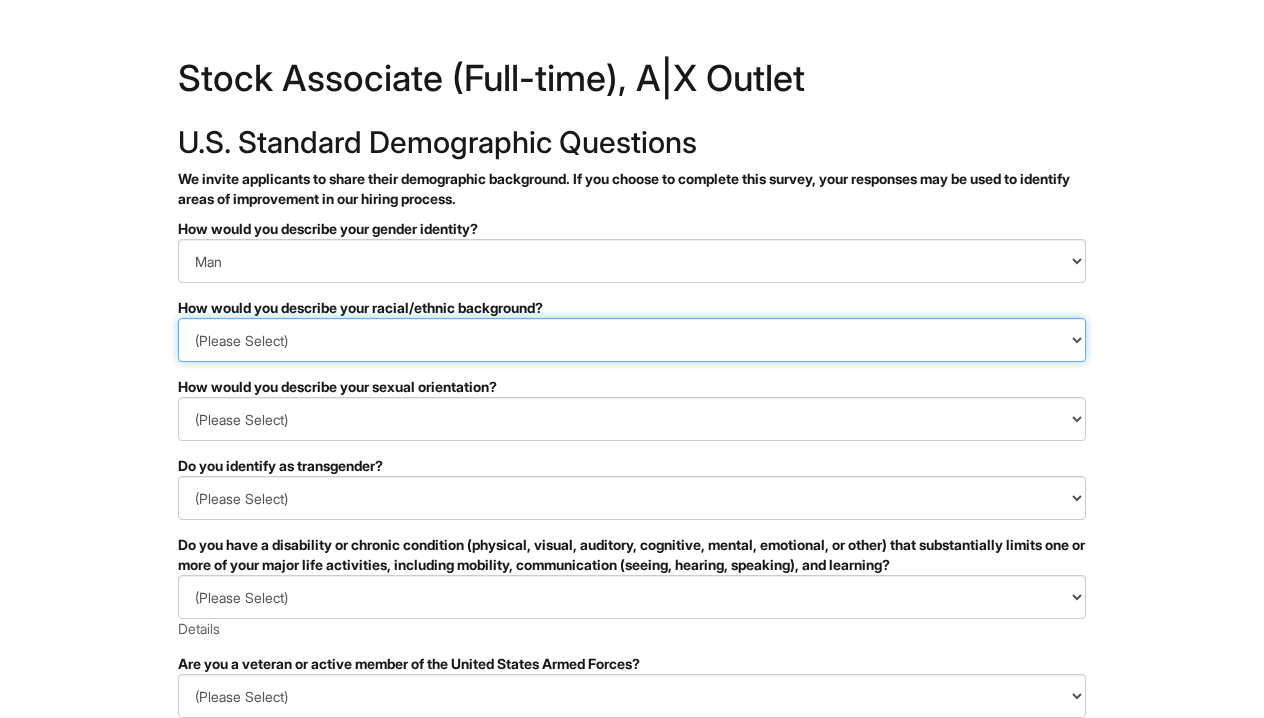 select on "Black or of African descent" 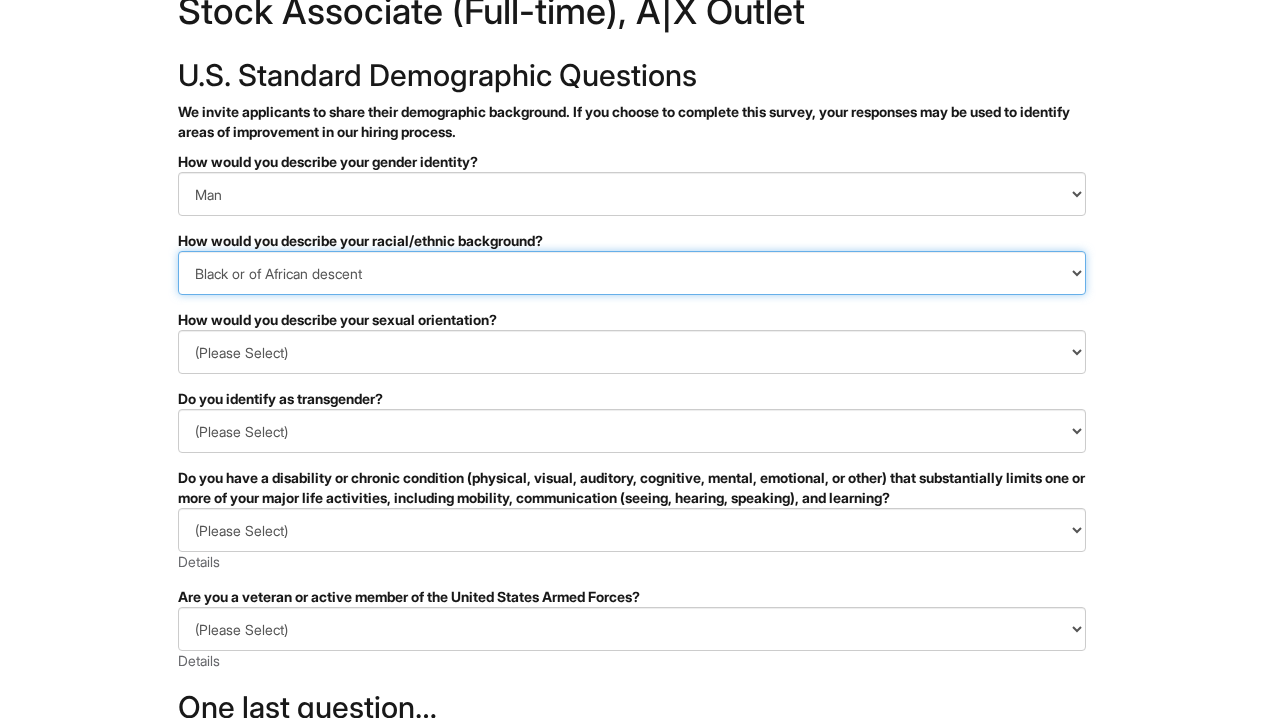 scroll, scrollTop: 77, scrollLeft: 0, axis: vertical 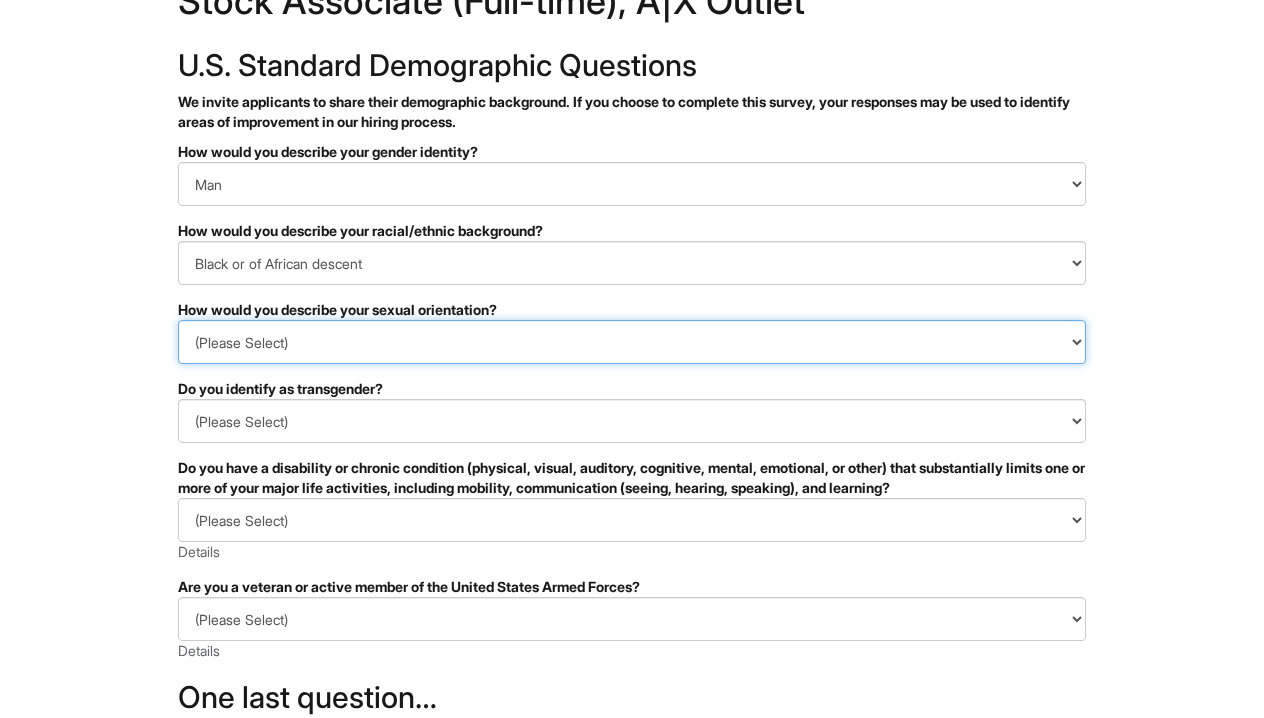 select on "Heterosexual" 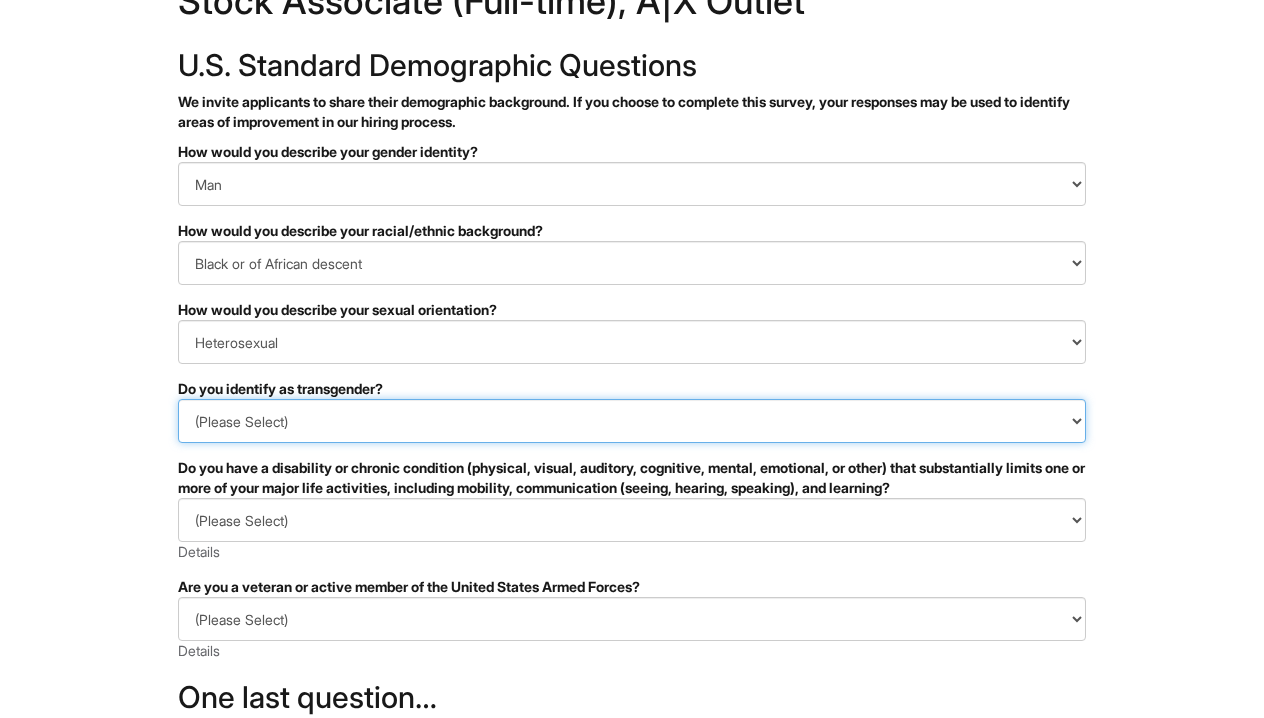 select on "No" 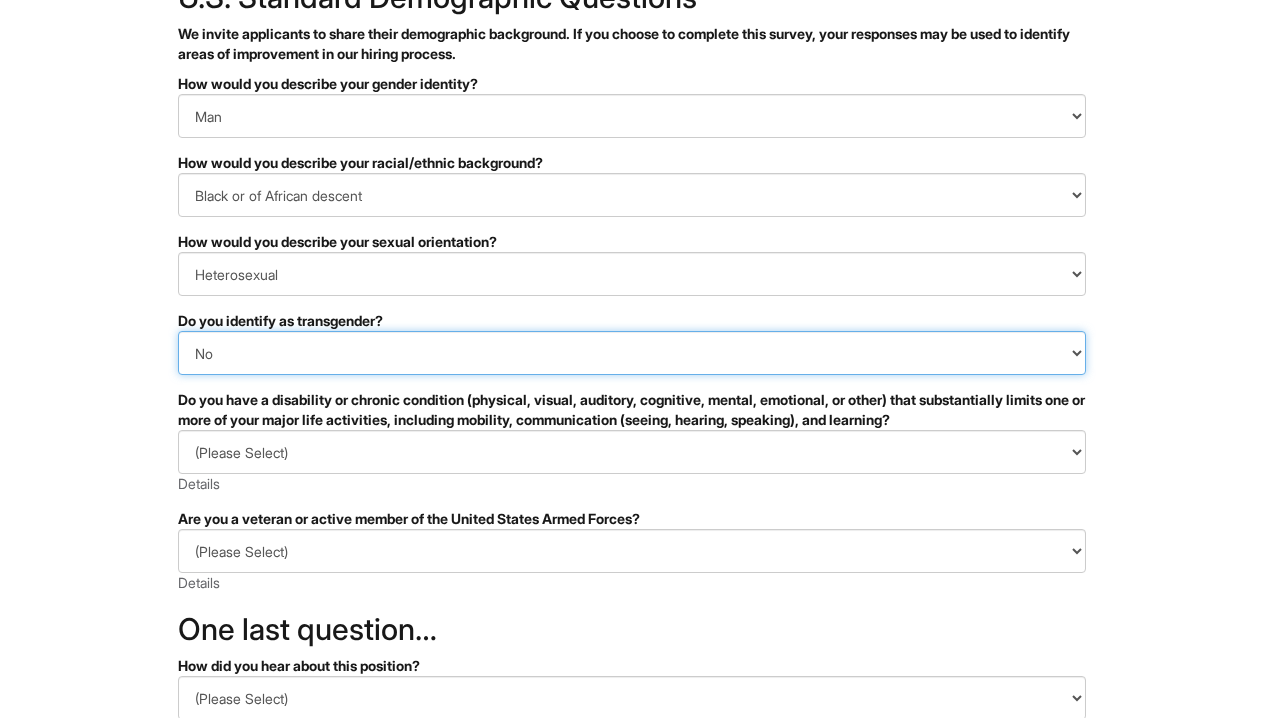 scroll, scrollTop: 167, scrollLeft: 0, axis: vertical 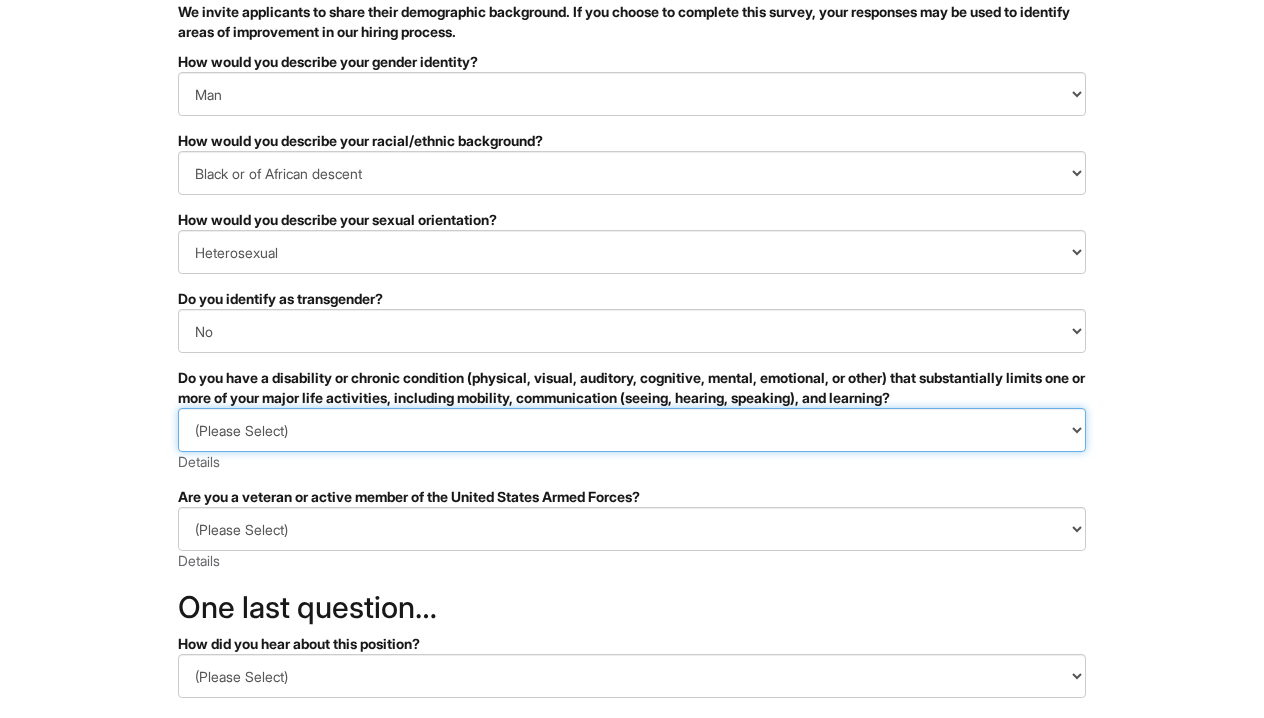 select on "YES, I HAVE A DISABILITY (or previously had a disability)" 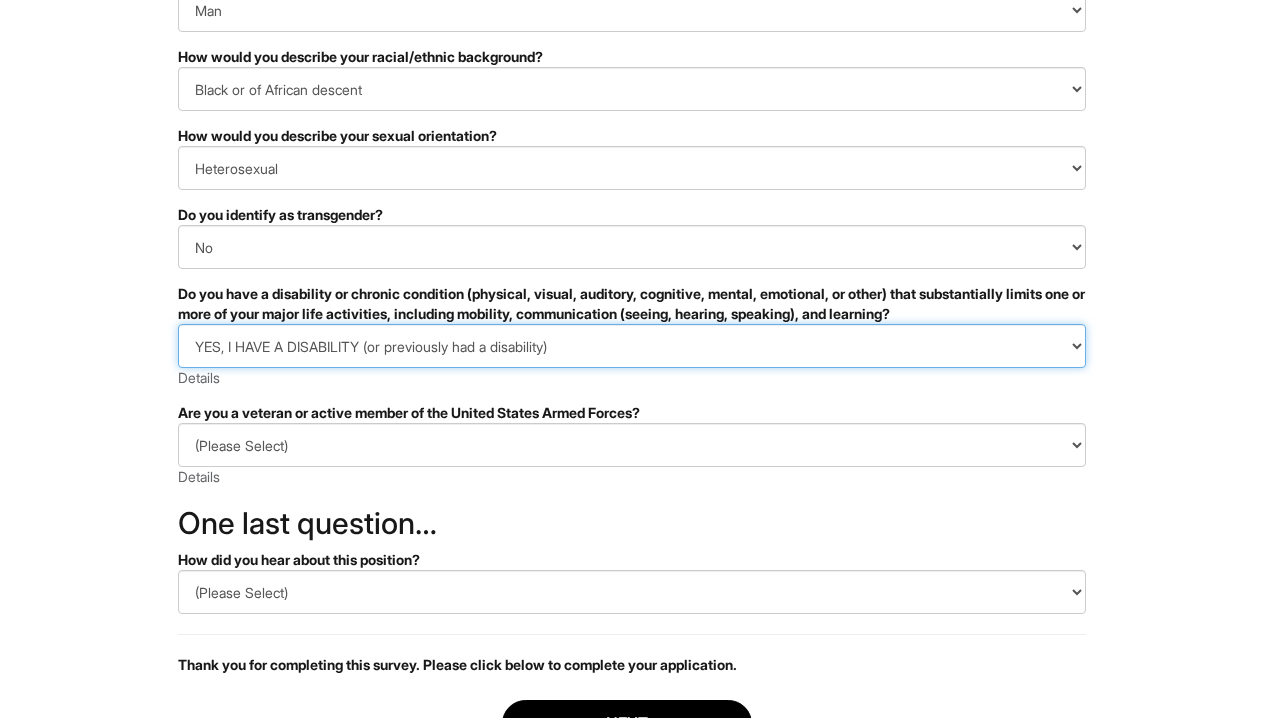 scroll, scrollTop: 251, scrollLeft: 0, axis: vertical 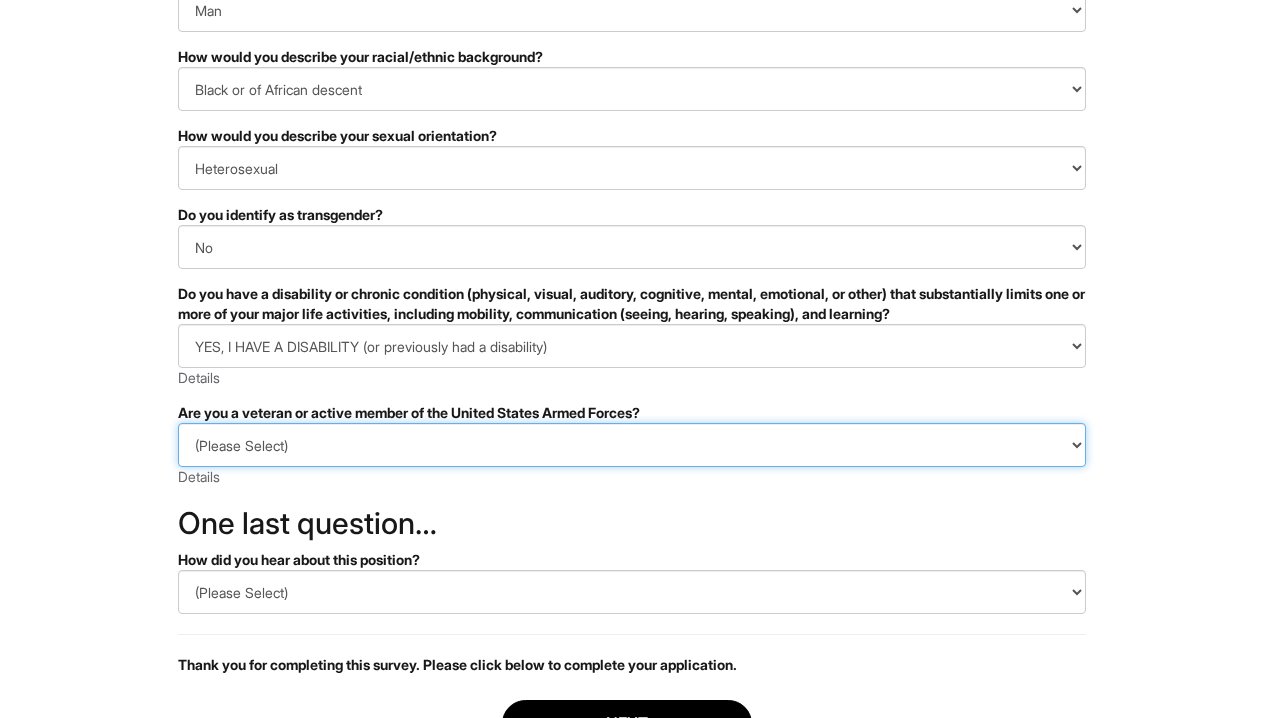 select on "I AM NOT A PROTECTED VETERAN" 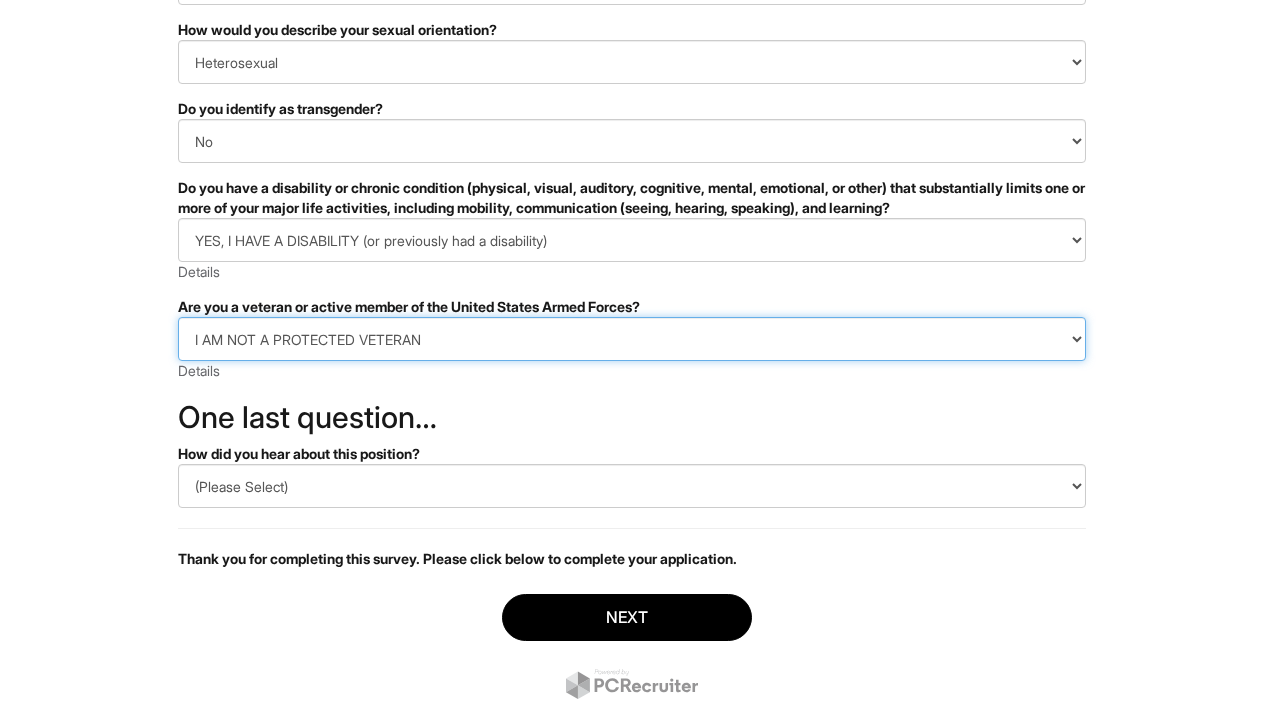 scroll, scrollTop: 361, scrollLeft: 0, axis: vertical 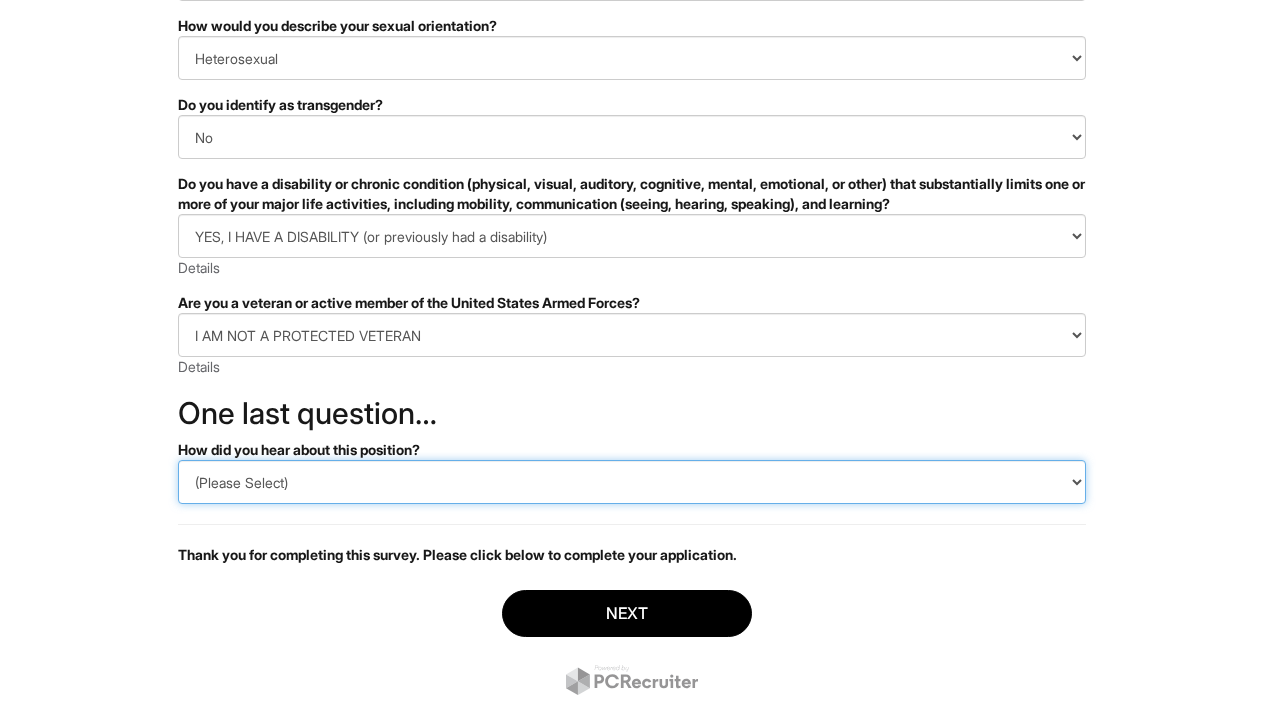 select on "Indeed" 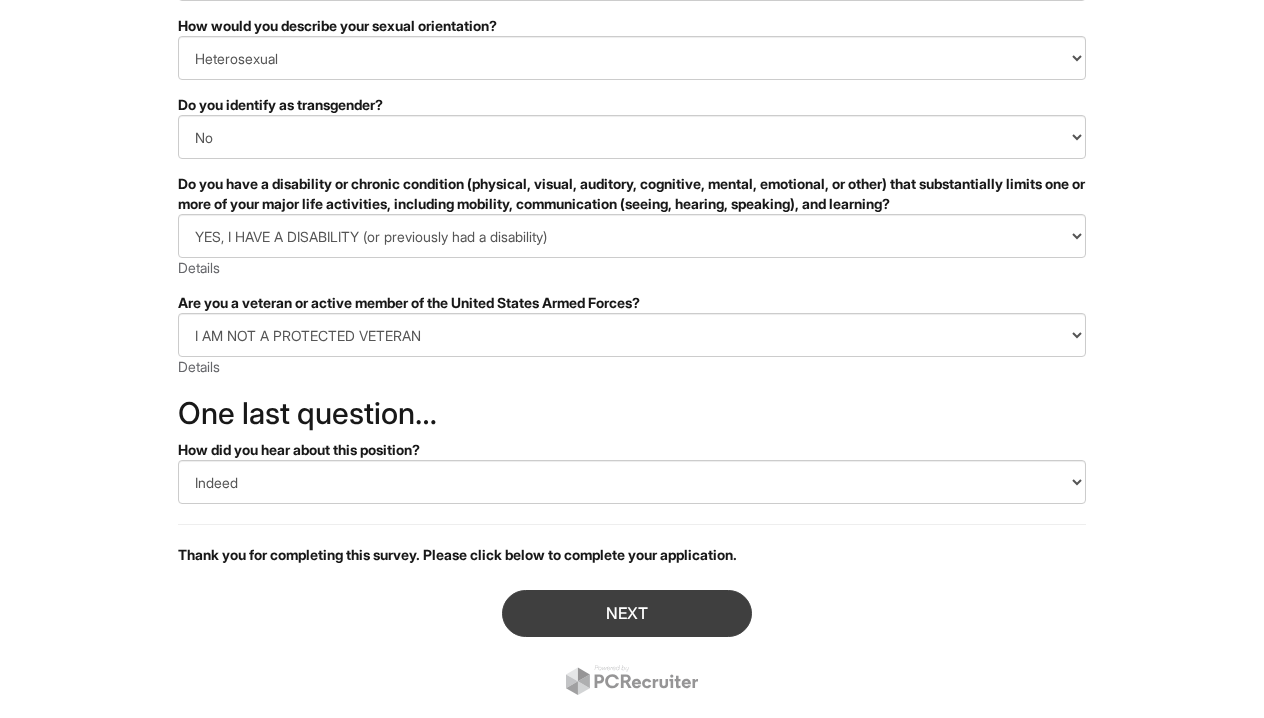 click on "Next" at bounding box center (627, 613) 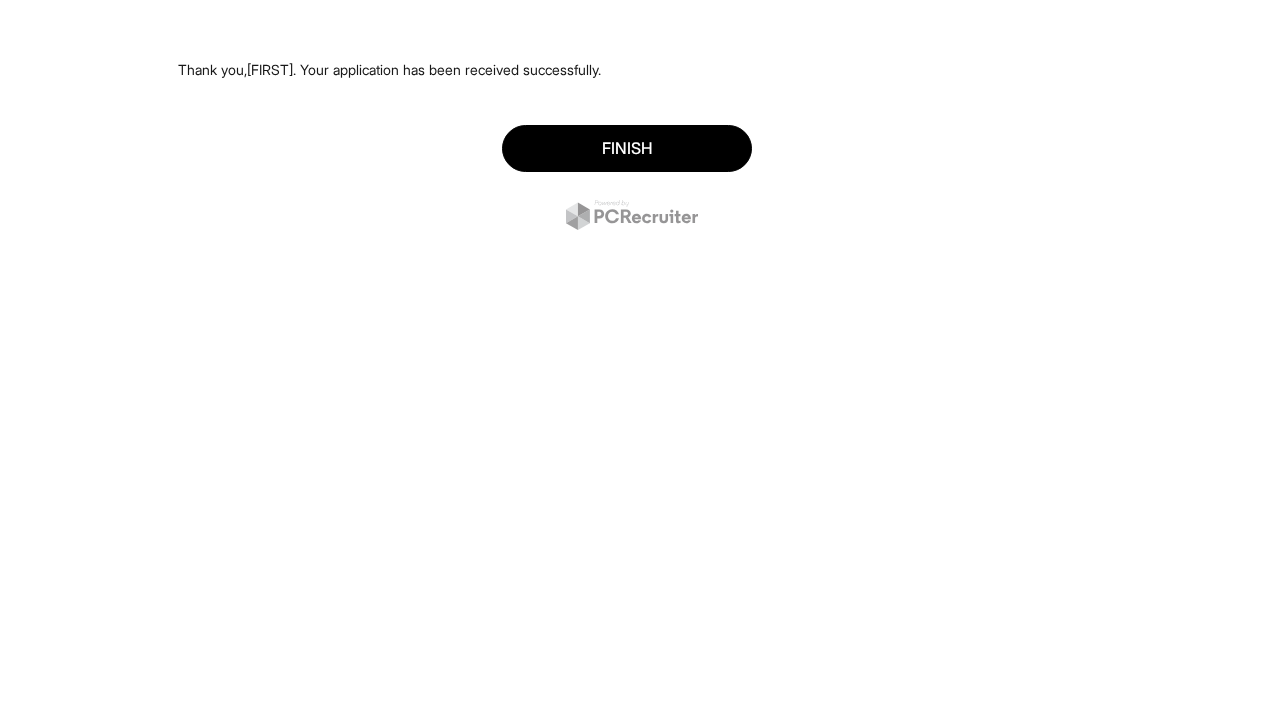 scroll, scrollTop: 0, scrollLeft: 0, axis: both 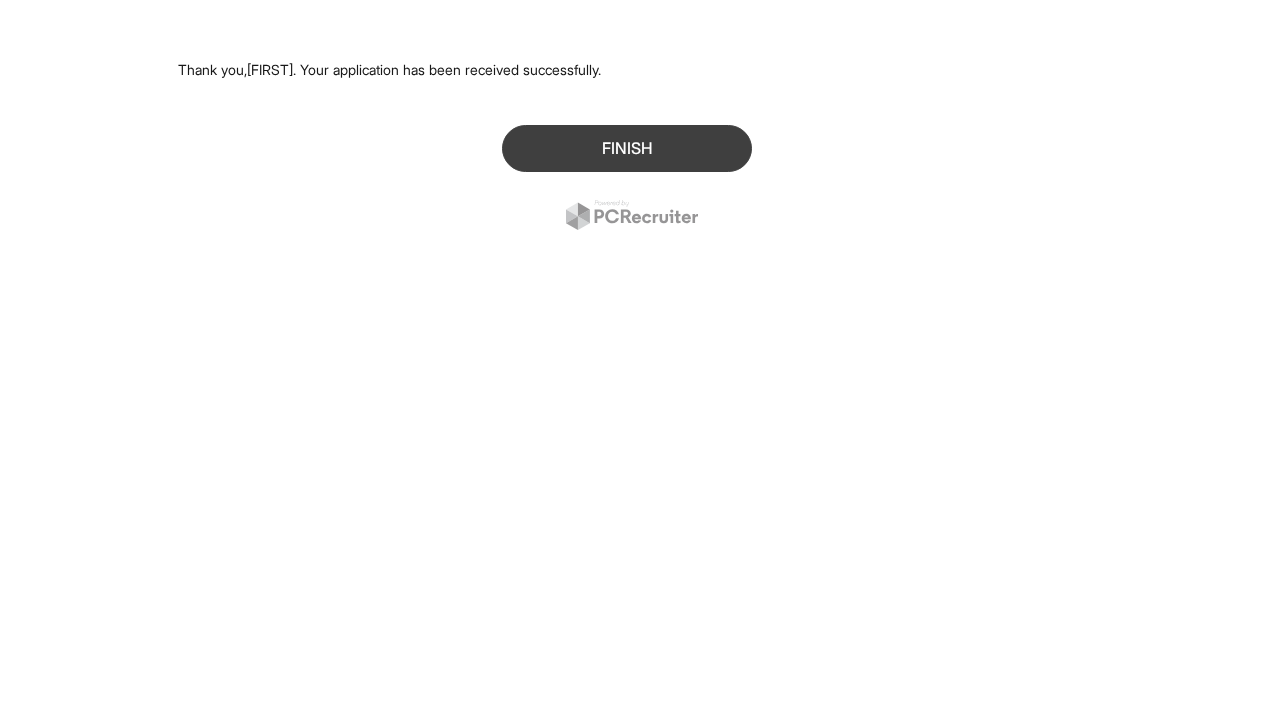 click on "Finish" at bounding box center [627, 148] 